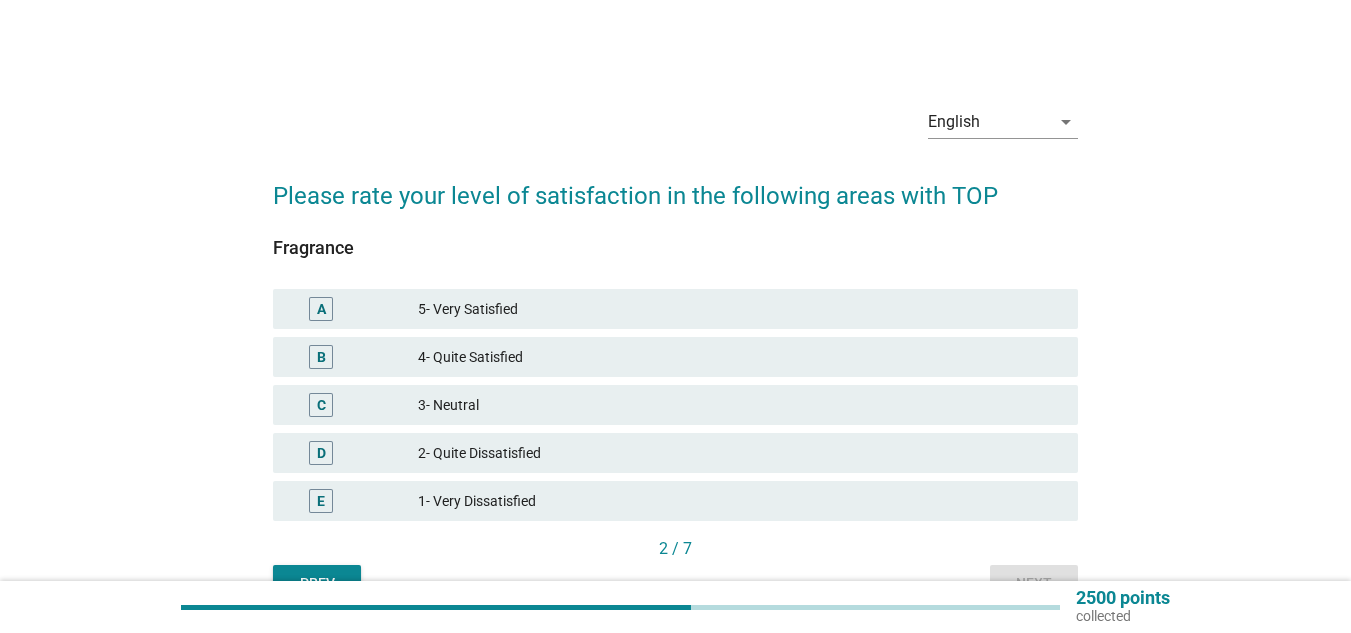 scroll, scrollTop: 0, scrollLeft: 0, axis: both 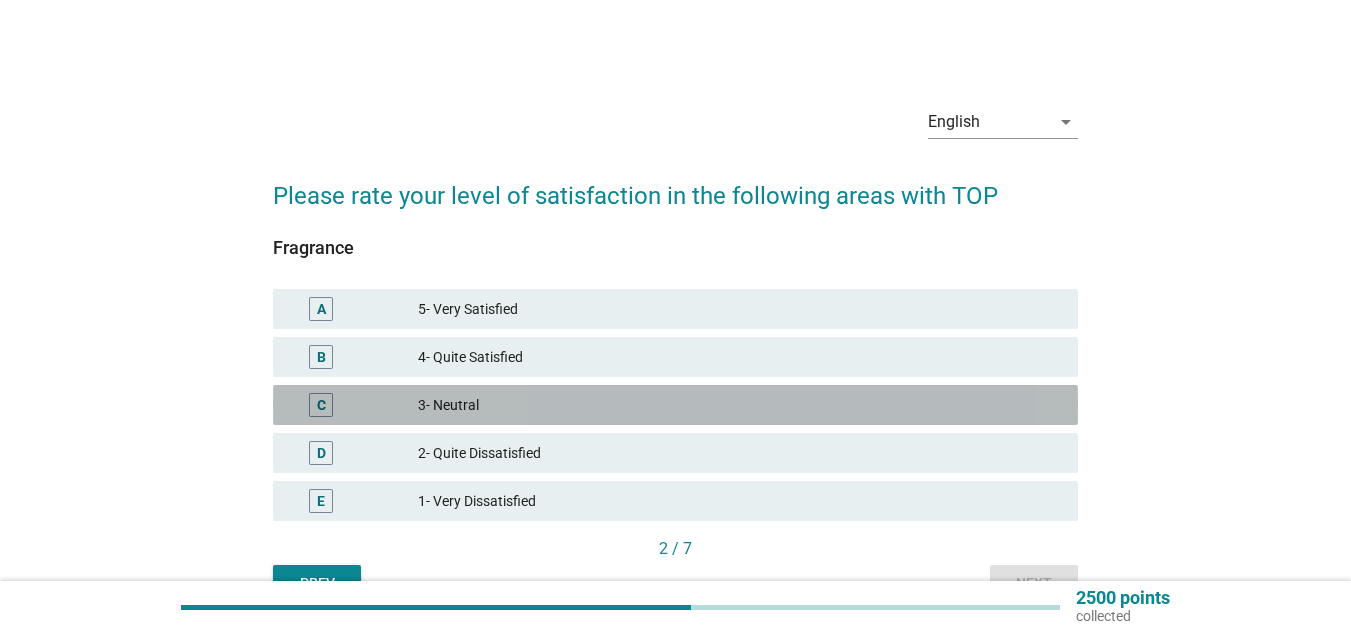click on "3- Neutral" at bounding box center [740, 405] 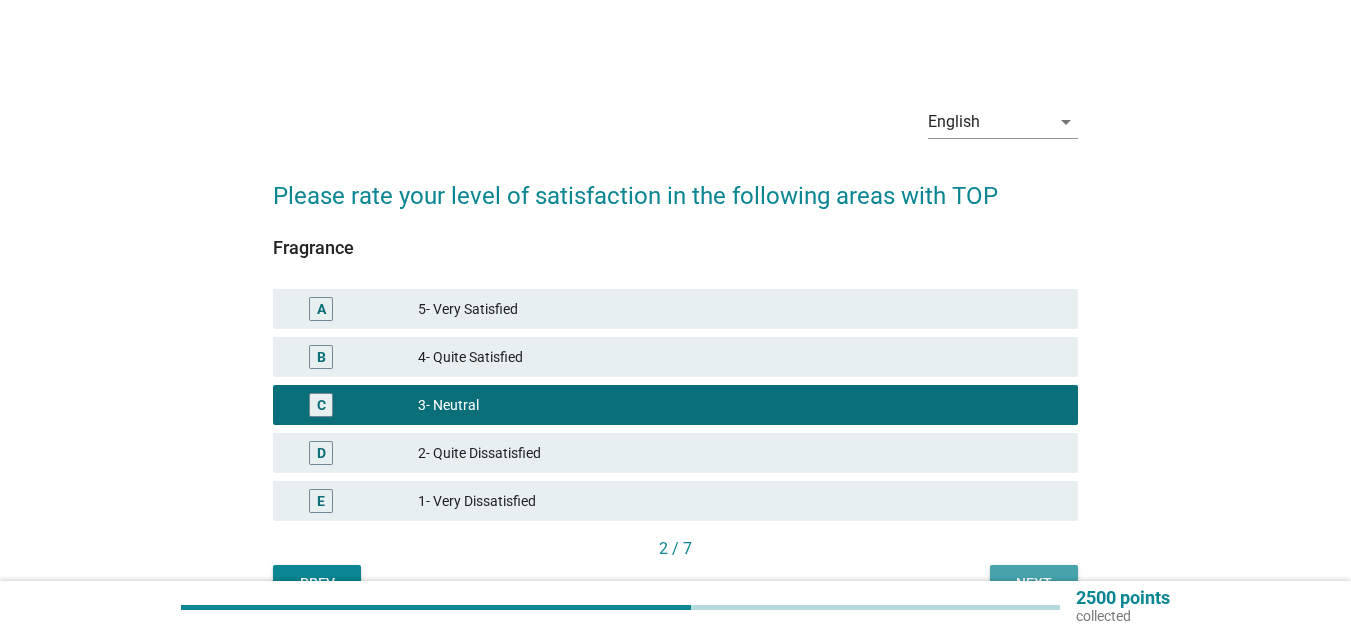 click on "Next" at bounding box center (1034, 583) 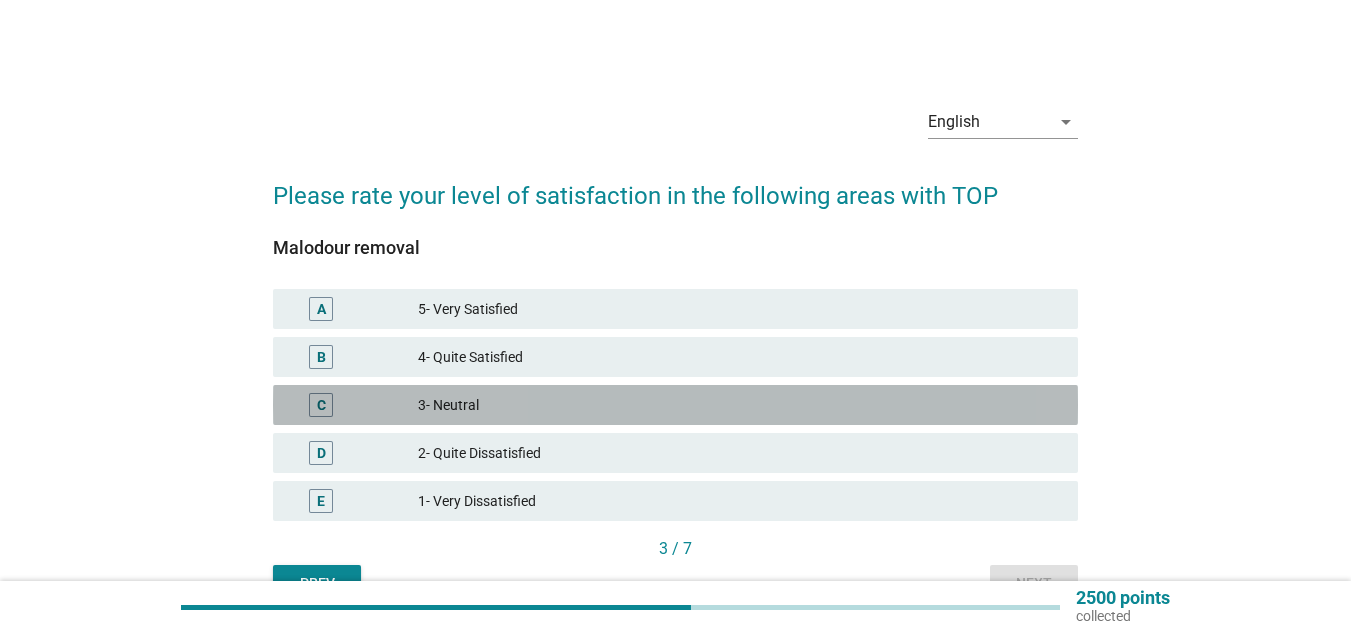 click on "3- Neutral" at bounding box center [740, 405] 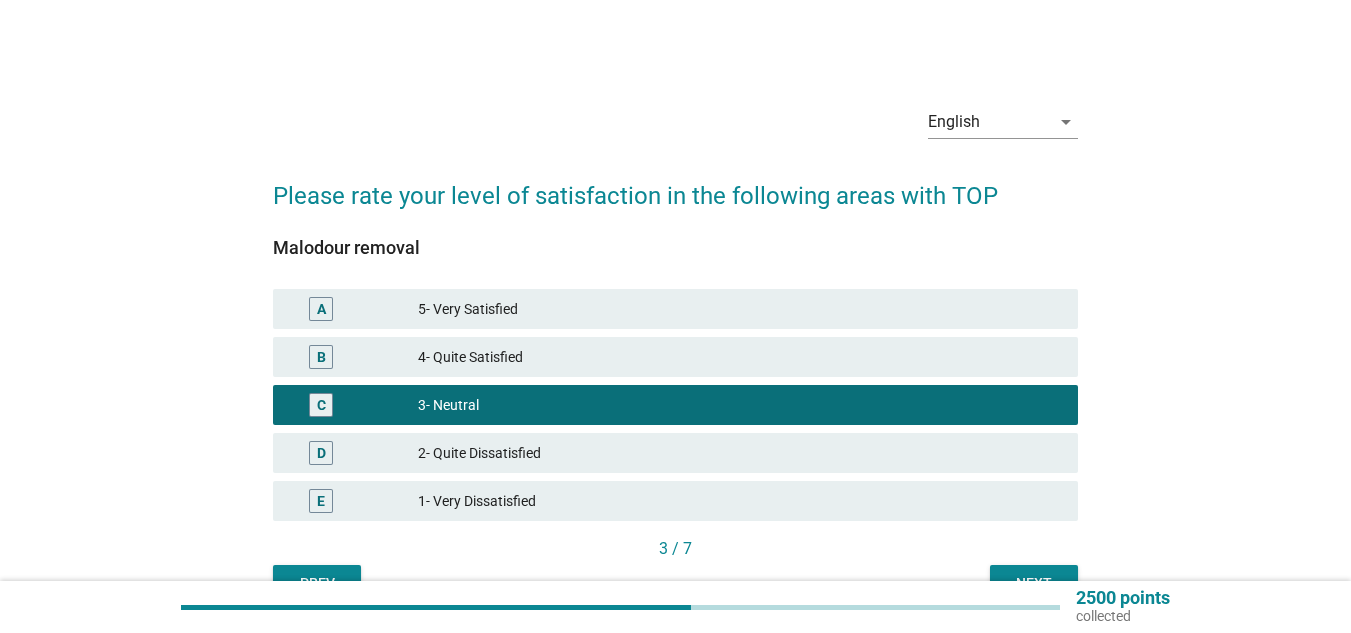 drag, startPoint x: 996, startPoint y: 563, endPoint x: 1011, endPoint y: 572, distance: 17.492855 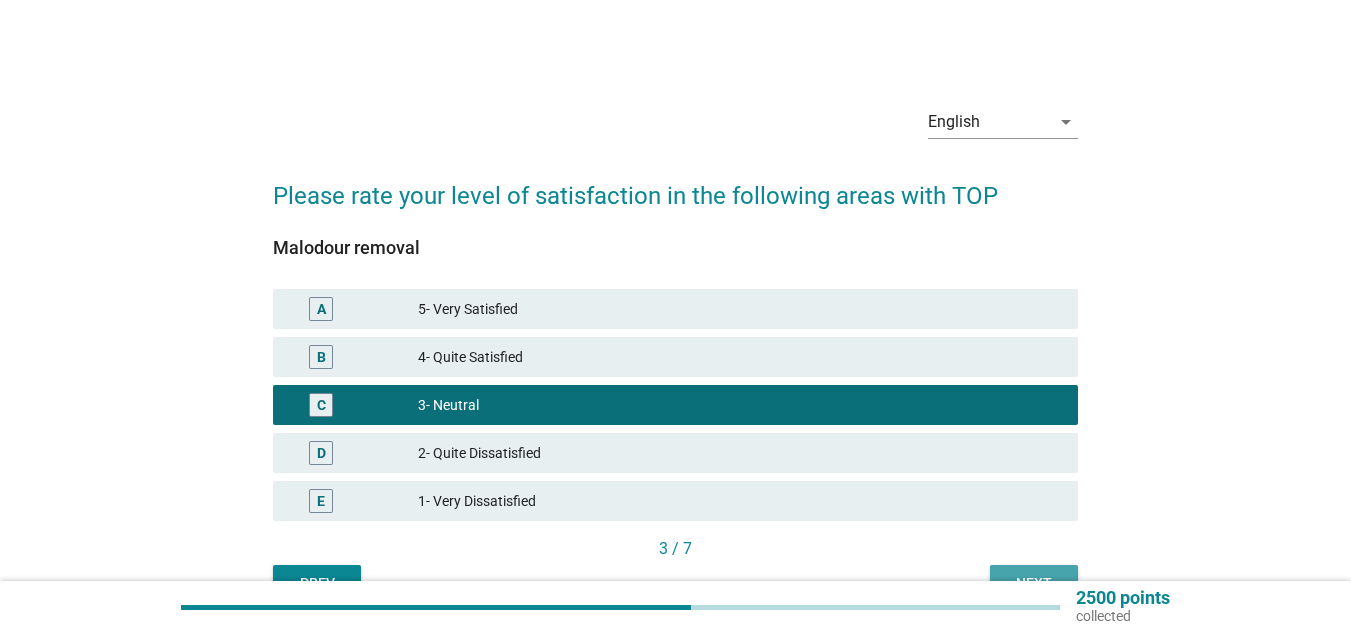click on "Next" at bounding box center [1034, 583] 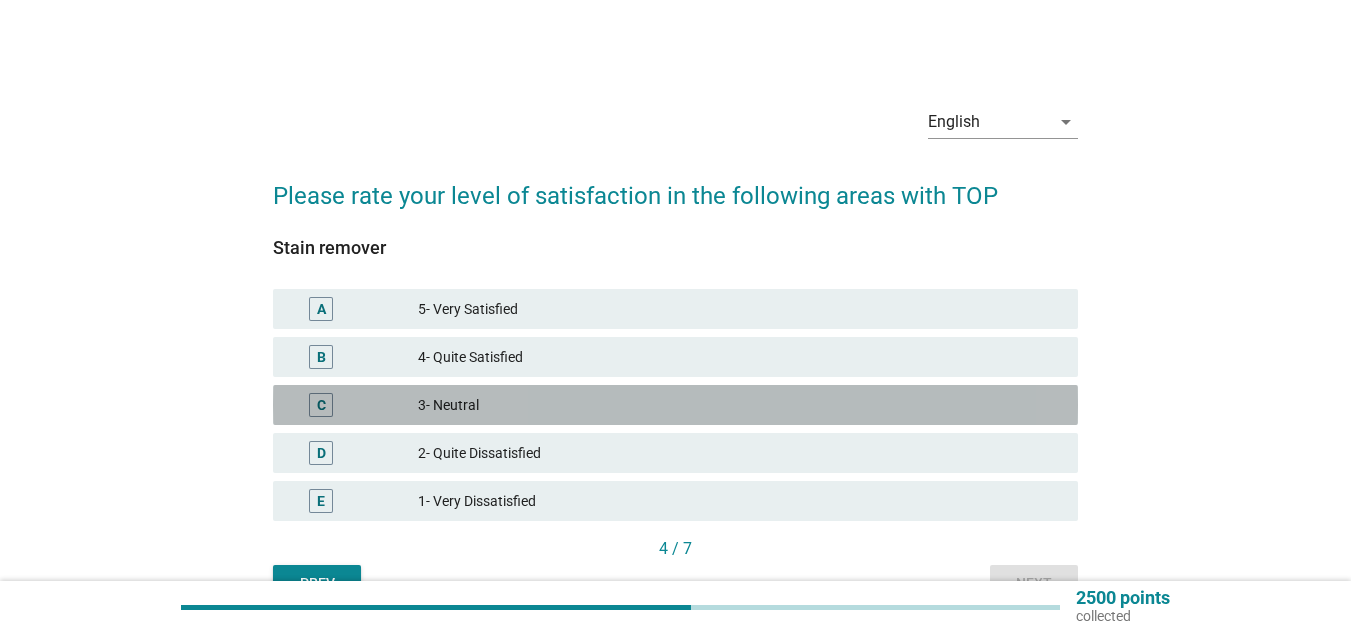 click on "3- Neutral" at bounding box center (740, 405) 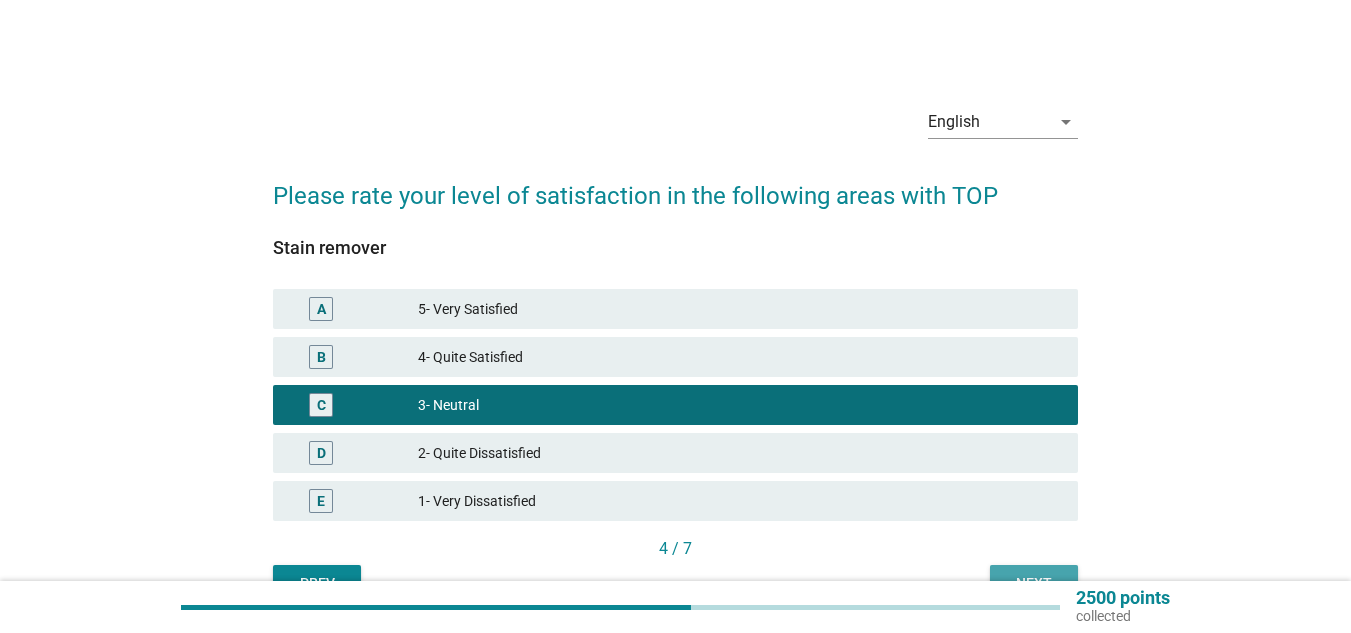 click on "Next" at bounding box center (1034, 583) 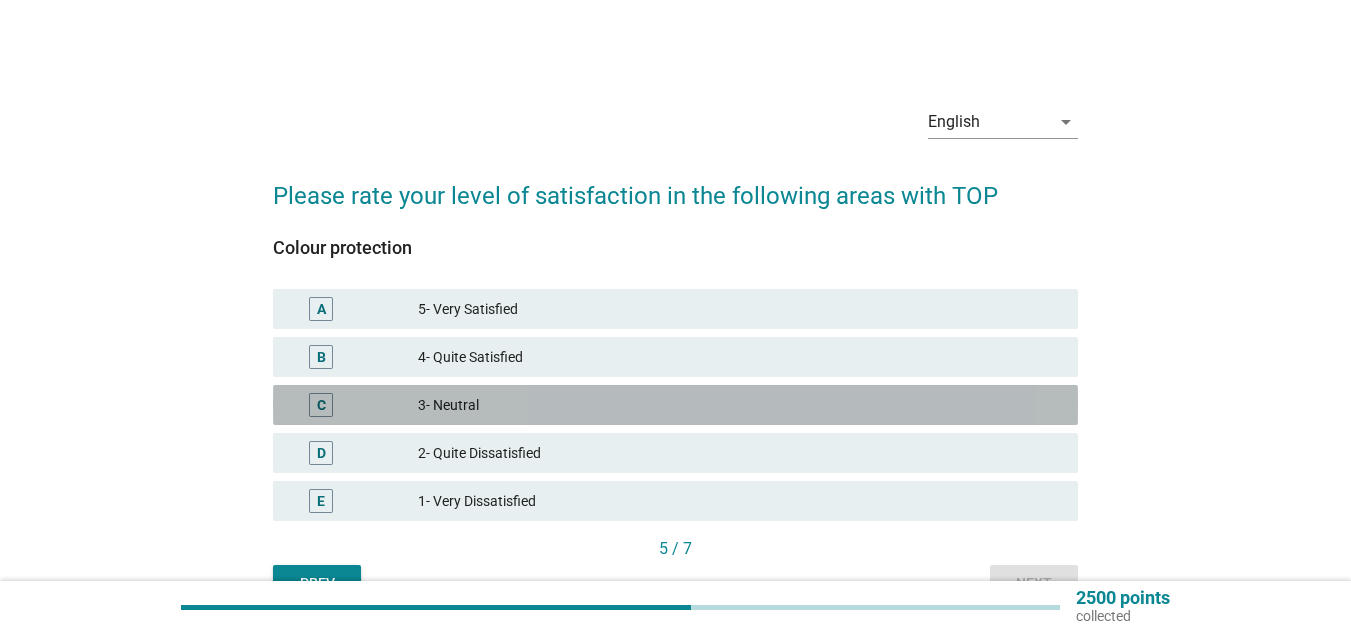 click on "C   3- Neutral" at bounding box center [675, 405] 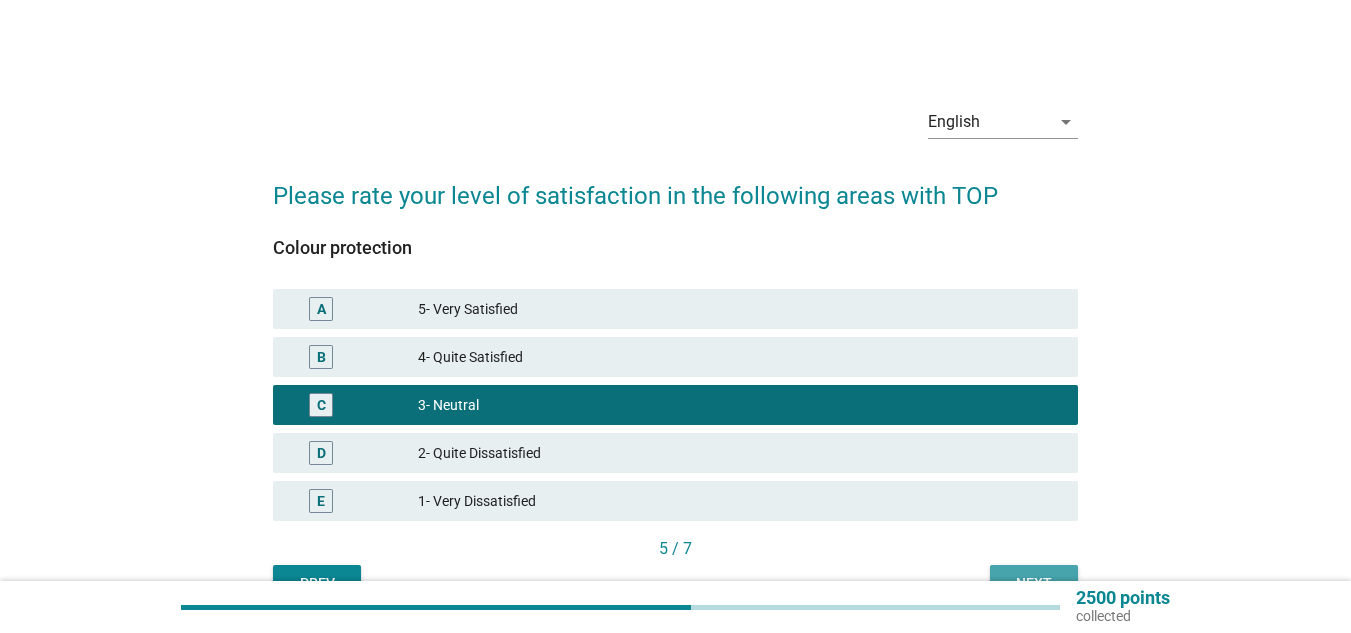 click on "Next" at bounding box center [1034, 583] 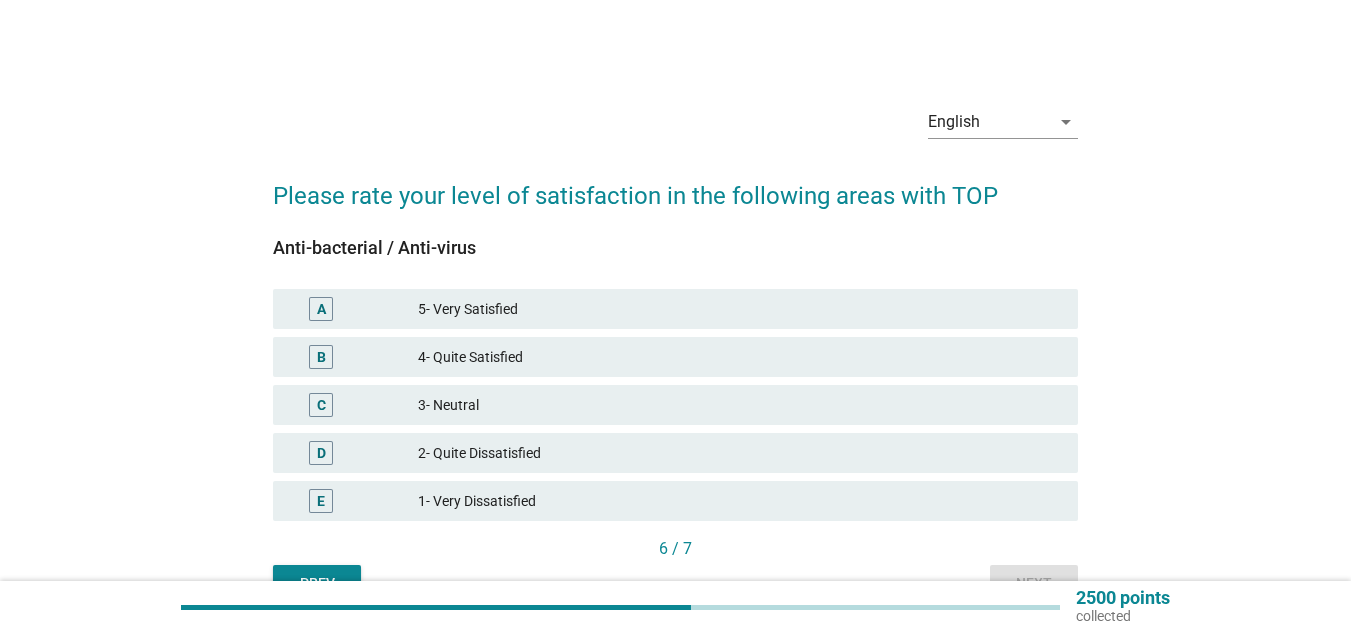 click on "C   3- Neutral" at bounding box center [675, 405] 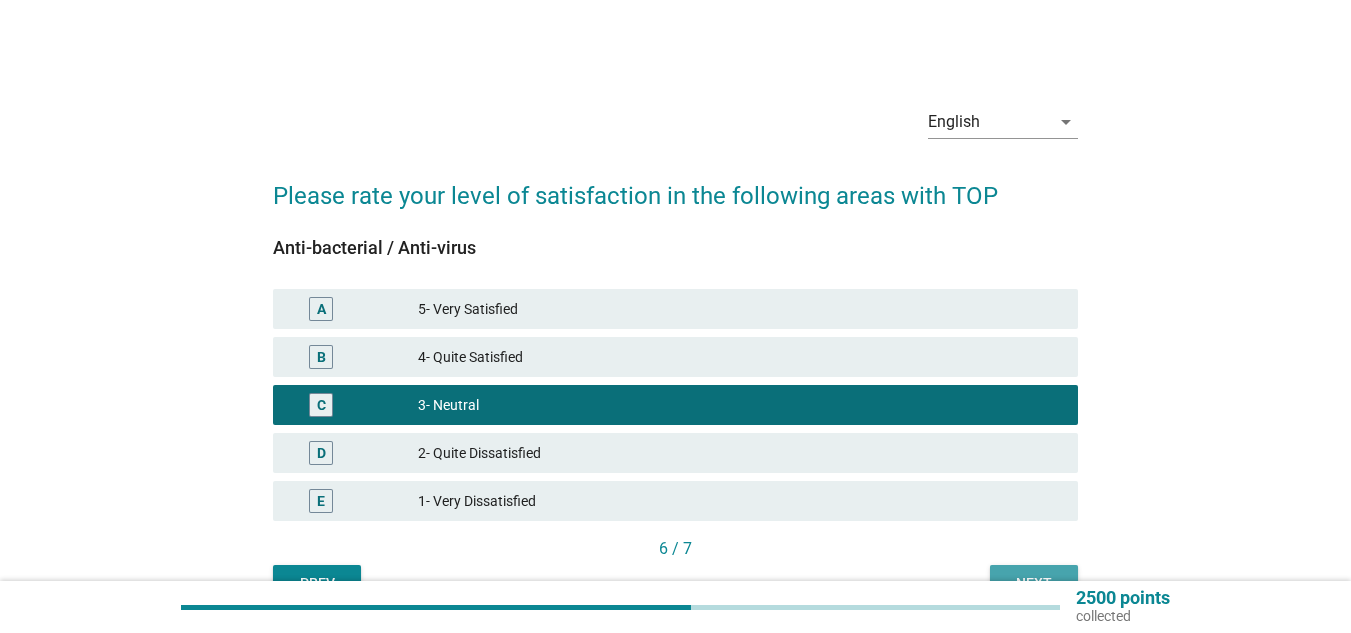 click on "Next" at bounding box center [1034, 583] 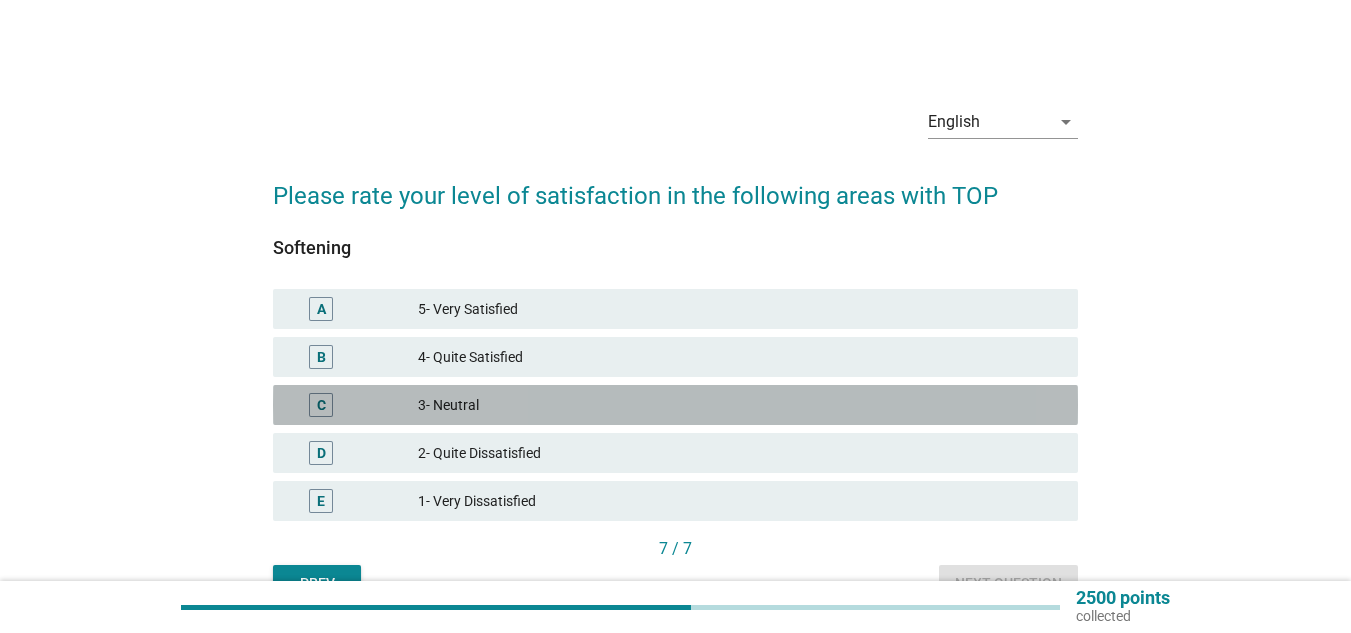 click on "3- Neutral" at bounding box center [740, 405] 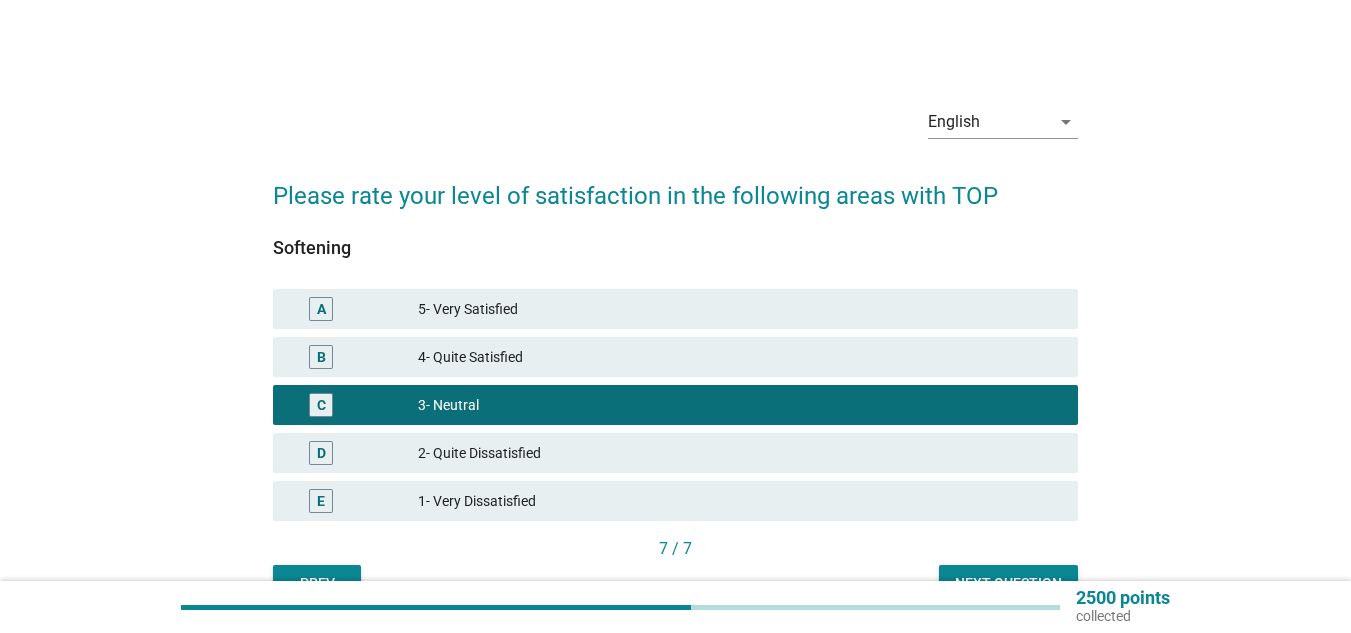 click on "Next question" at bounding box center (1008, 583) 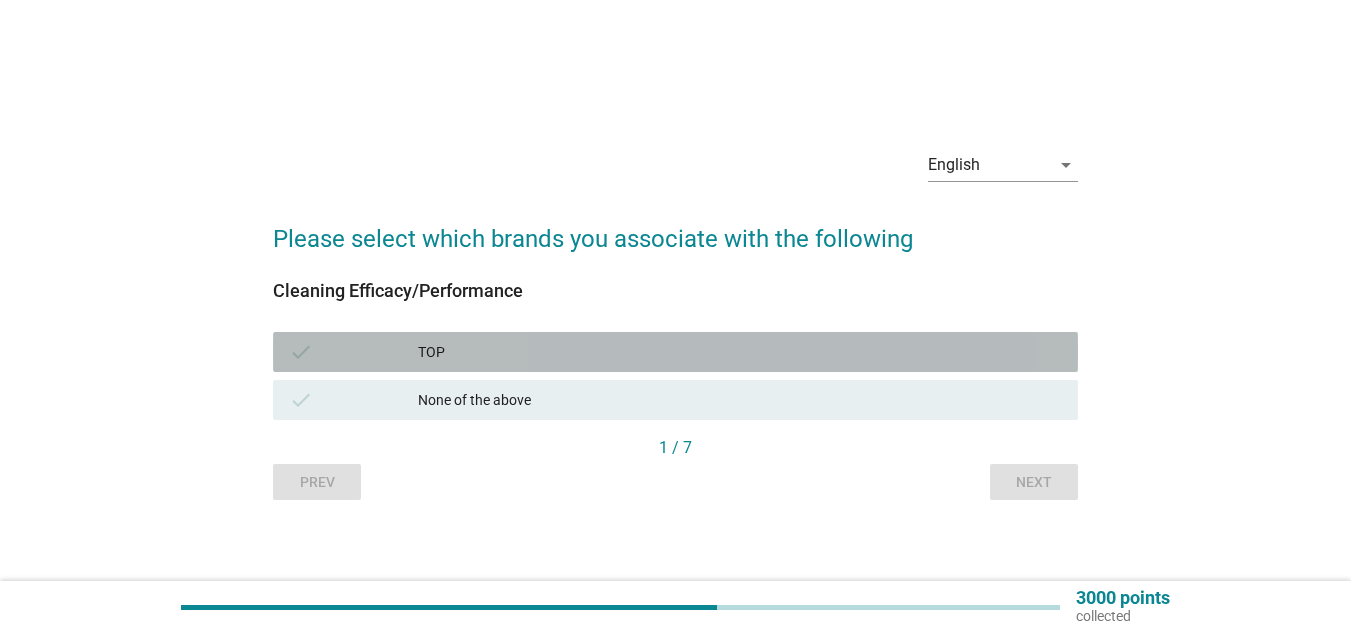 click on "TOP" at bounding box center (740, 352) 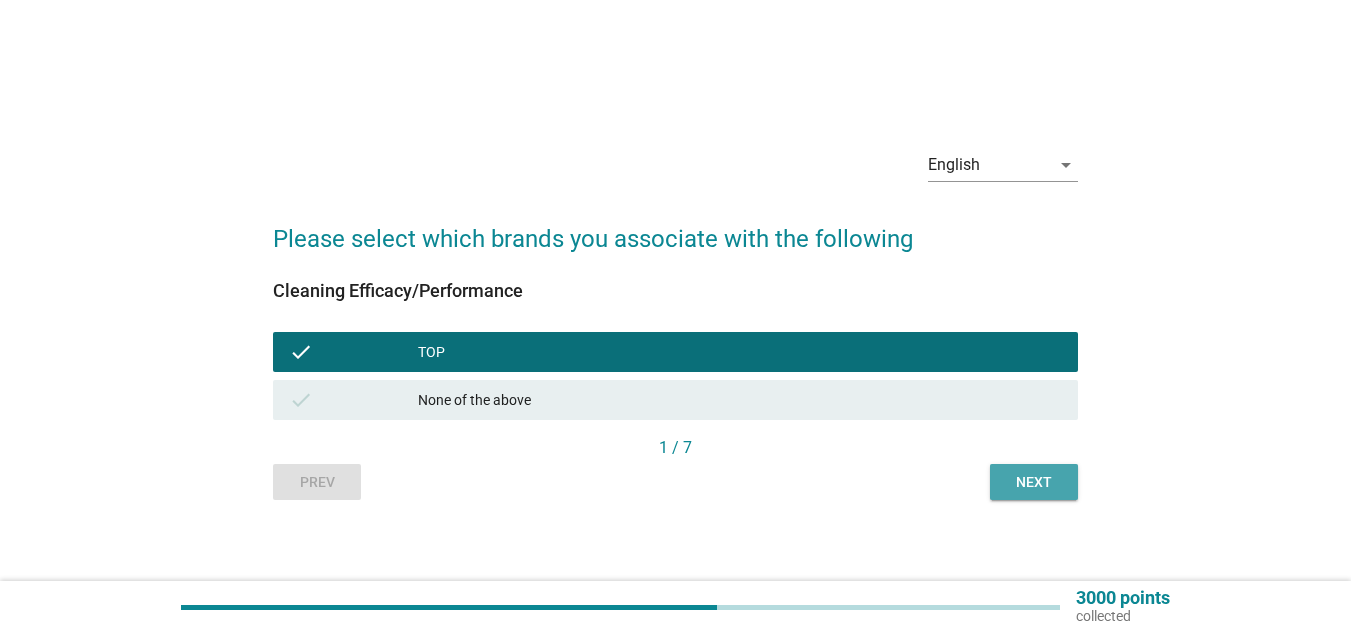 click on "Next" at bounding box center (1034, 482) 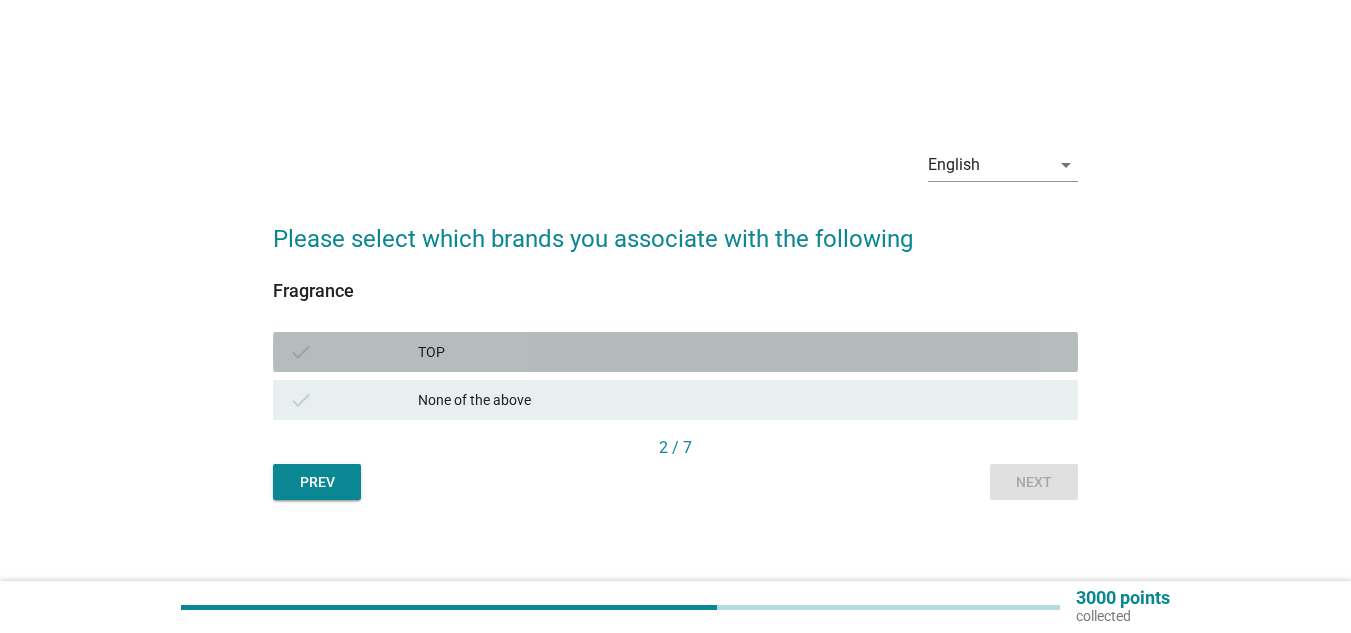 click on "check   TOP" at bounding box center (675, 352) 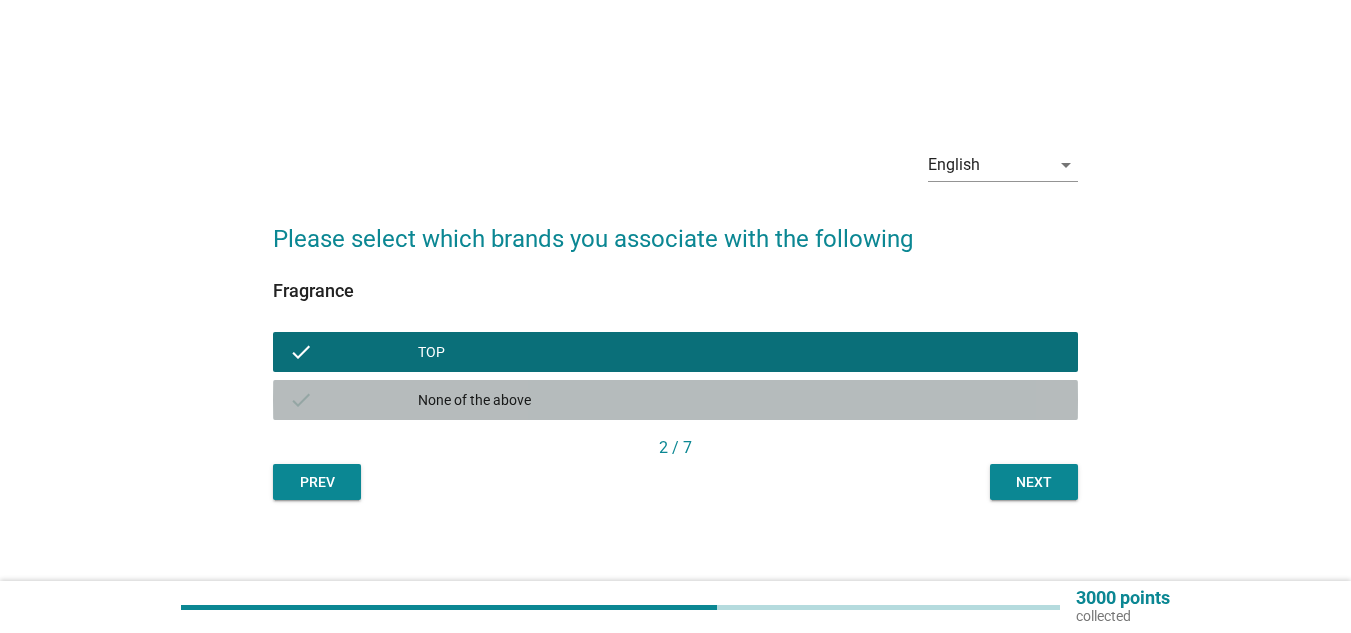 click on "check   None of the above" at bounding box center (675, 400) 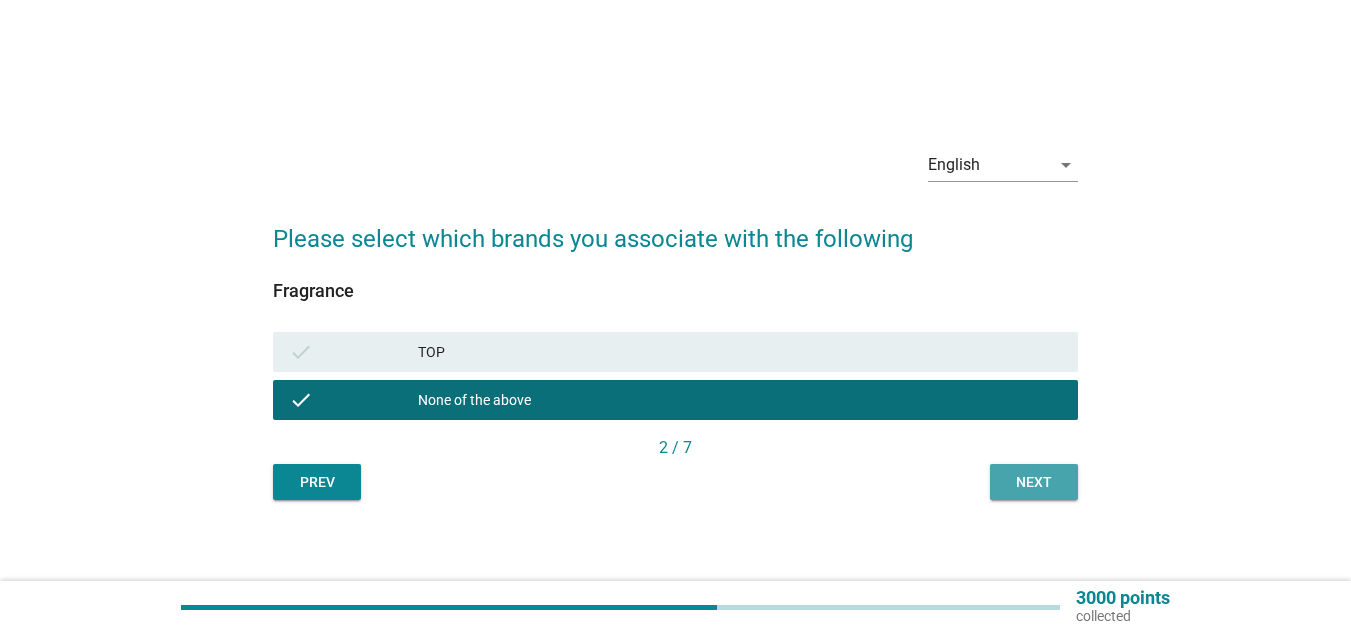 click on "Next" at bounding box center [1034, 482] 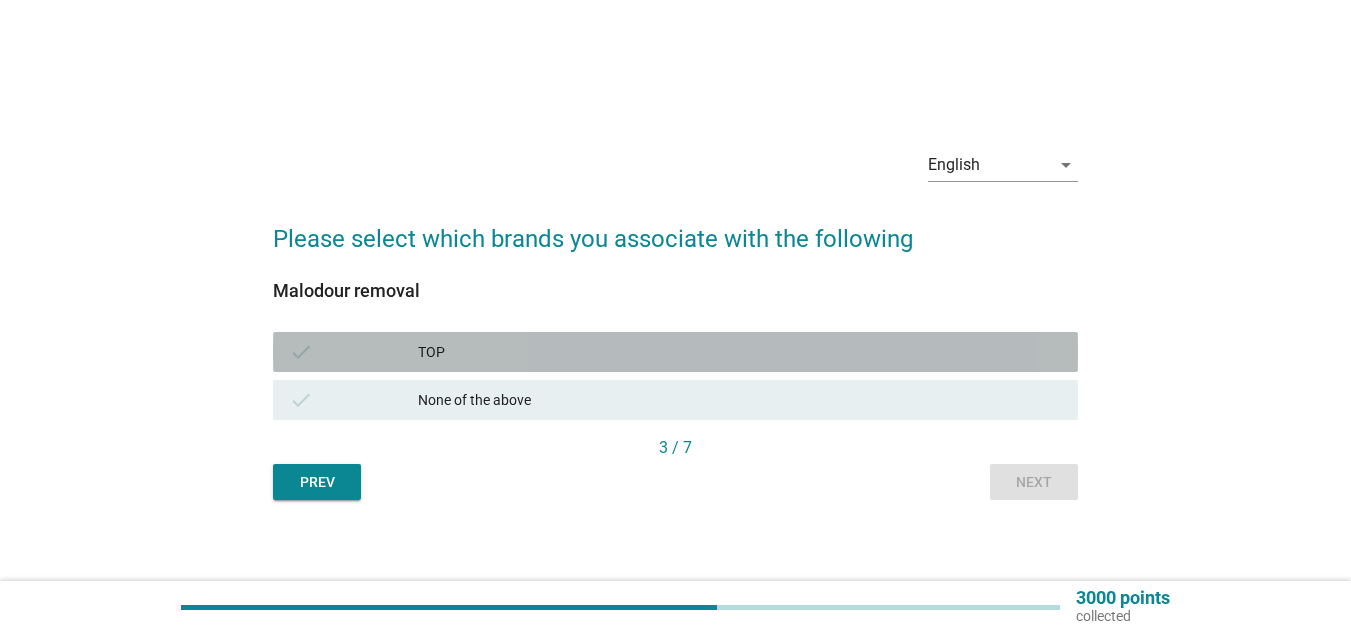 click on "check   TOP" at bounding box center (675, 352) 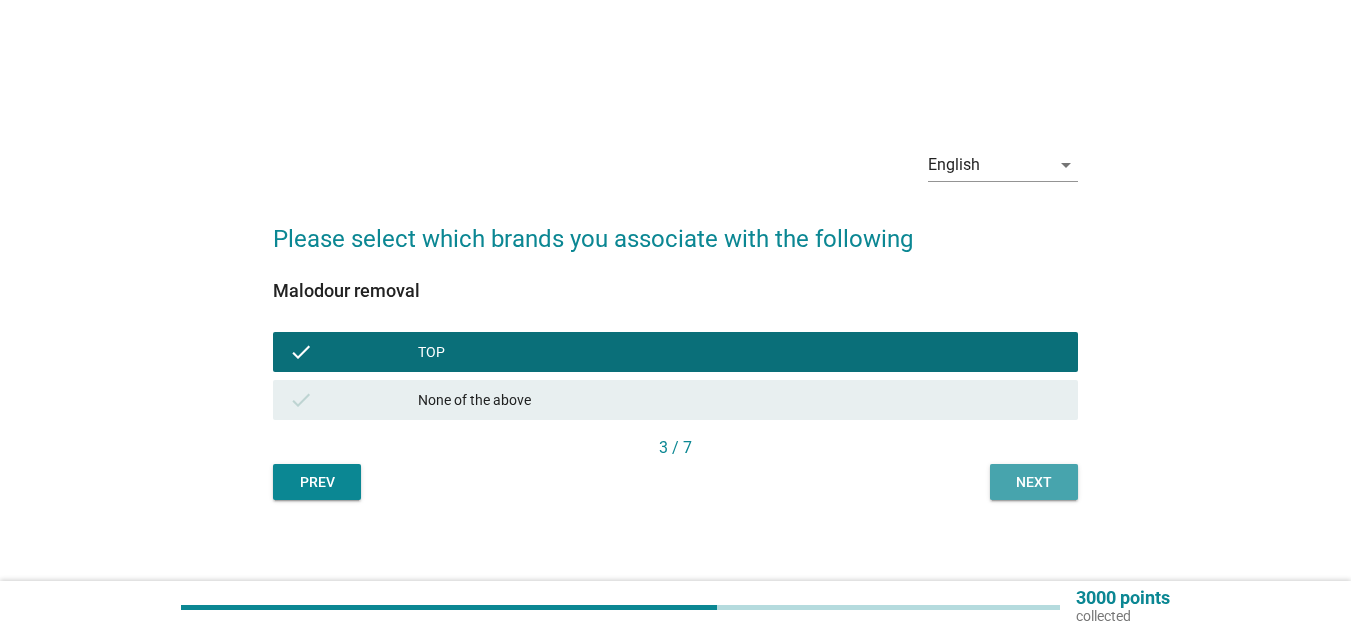 click on "Next" at bounding box center [1034, 482] 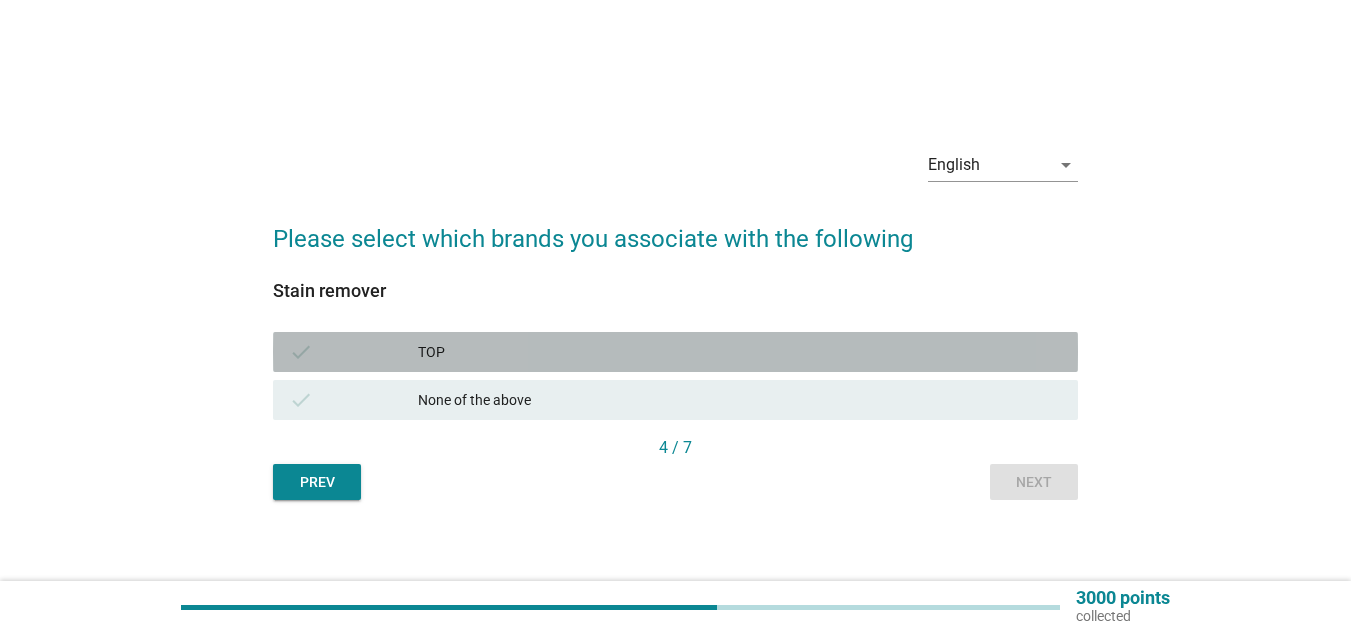 click on "TOP" at bounding box center (740, 352) 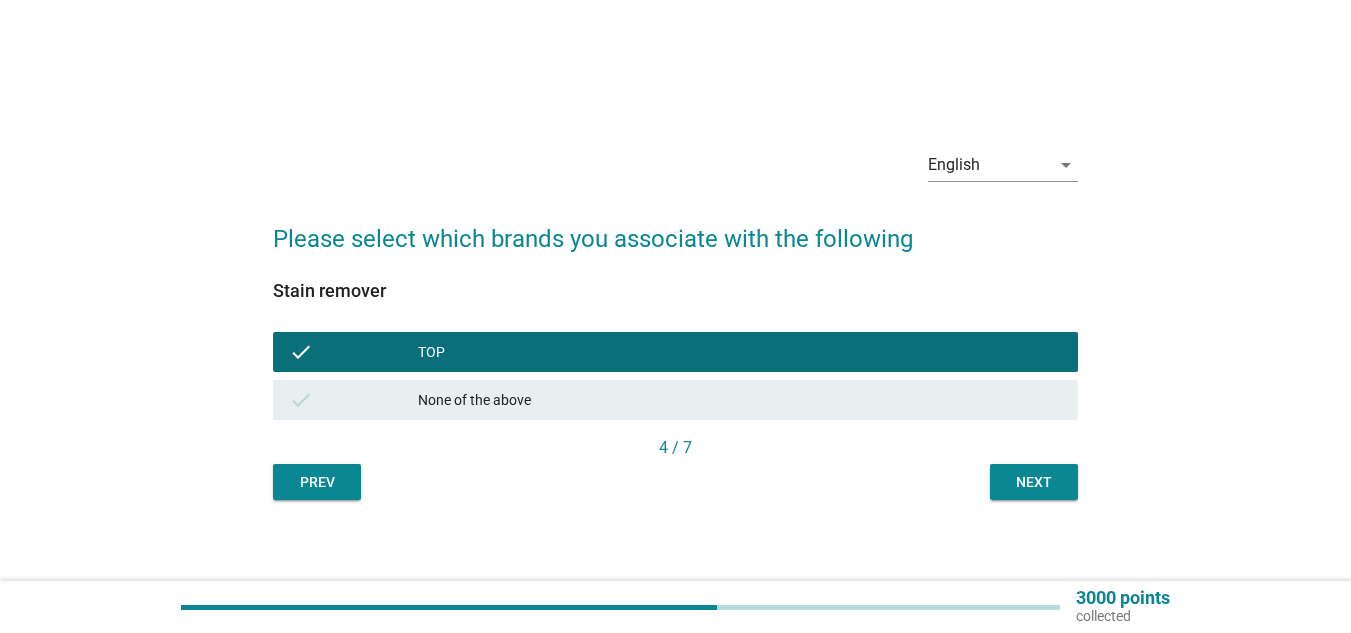 click on "Next" at bounding box center [1034, 482] 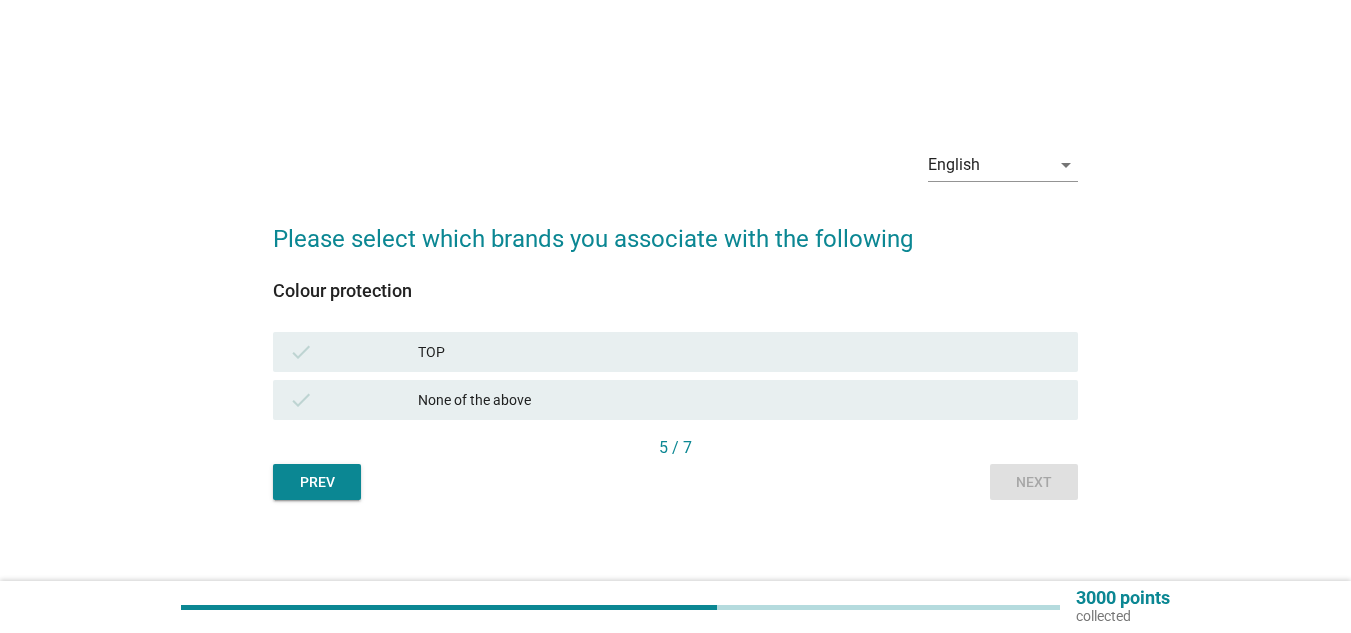 click on "check   None of the above" at bounding box center (675, 400) 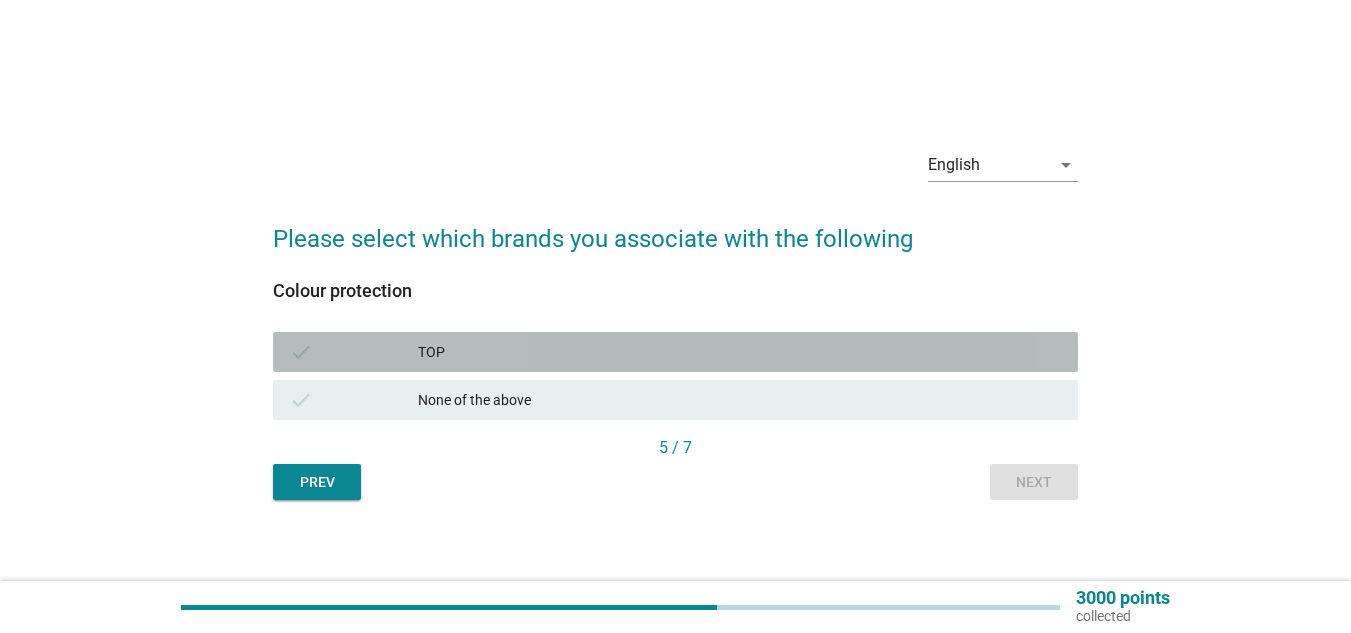 click on "TOP" at bounding box center (740, 352) 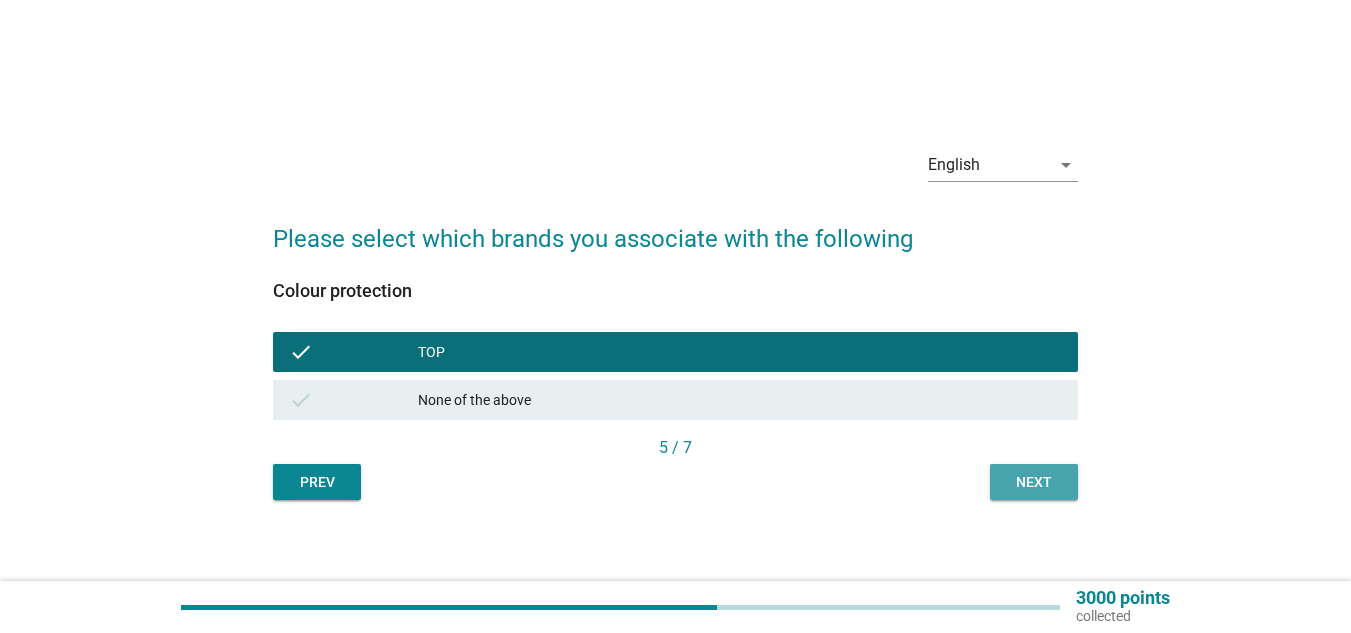 click on "Next" at bounding box center [1034, 482] 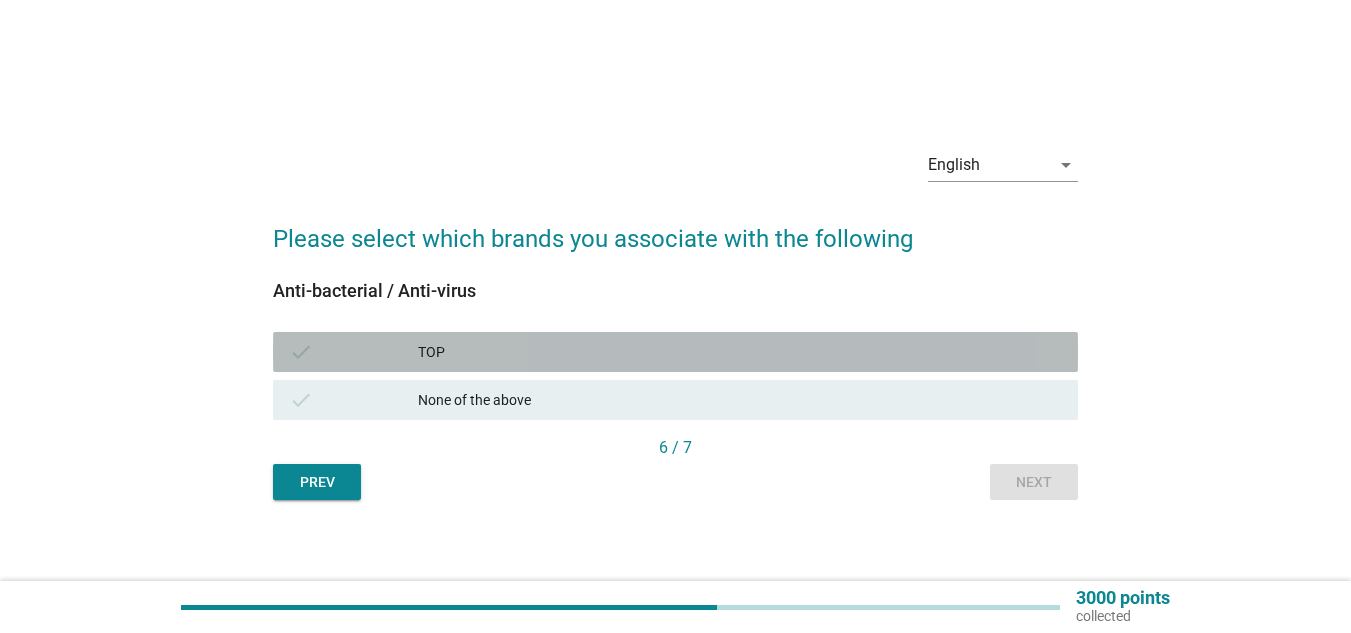 click on "check   TOP" at bounding box center (675, 352) 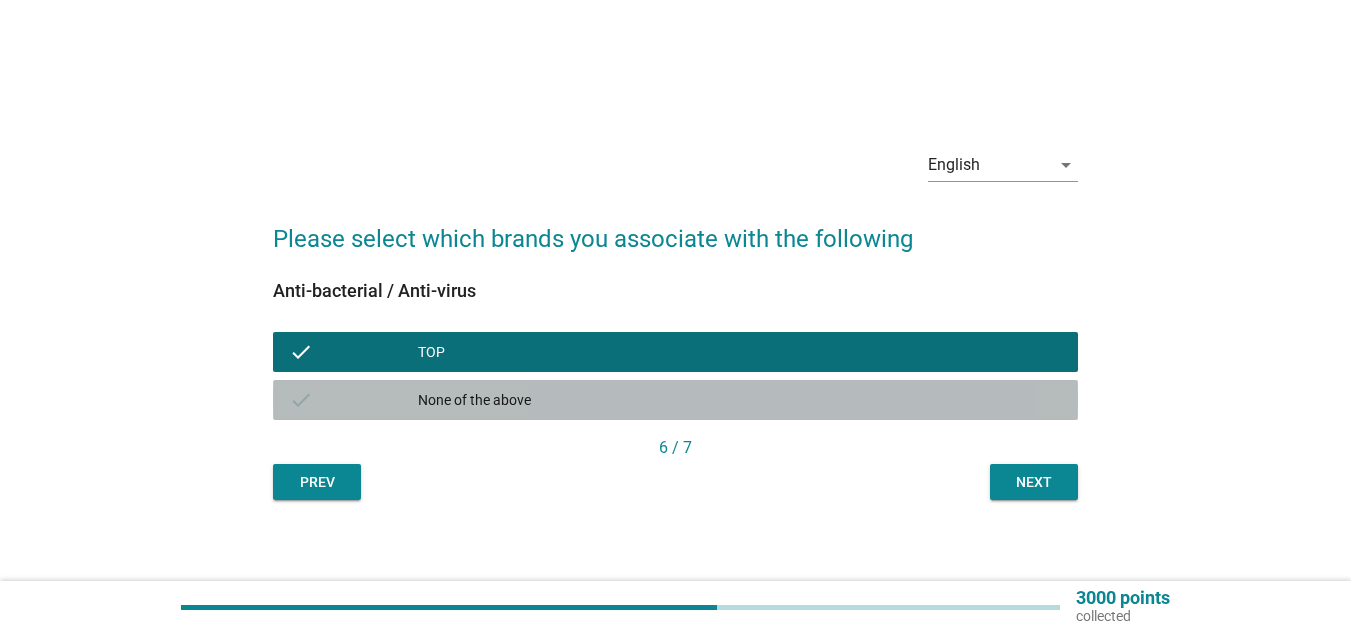 click on "None of the above" at bounding box center (740, 400) 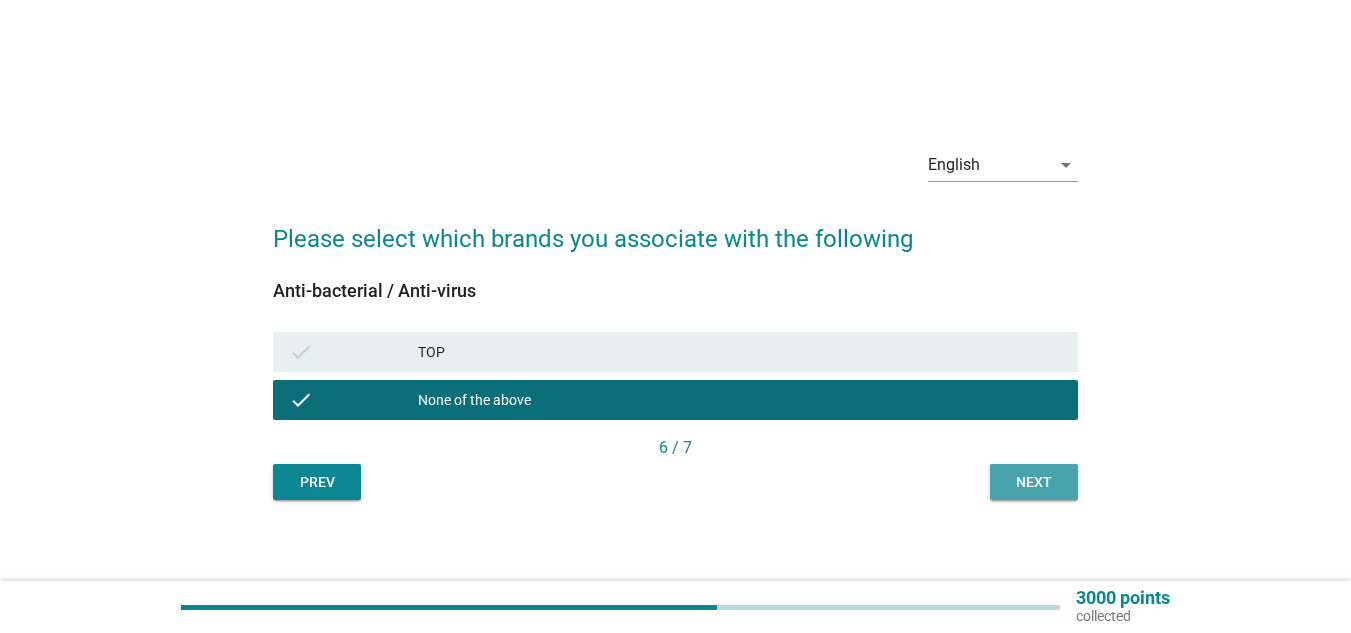 click on "Next" at bounding box center (1034, 482) 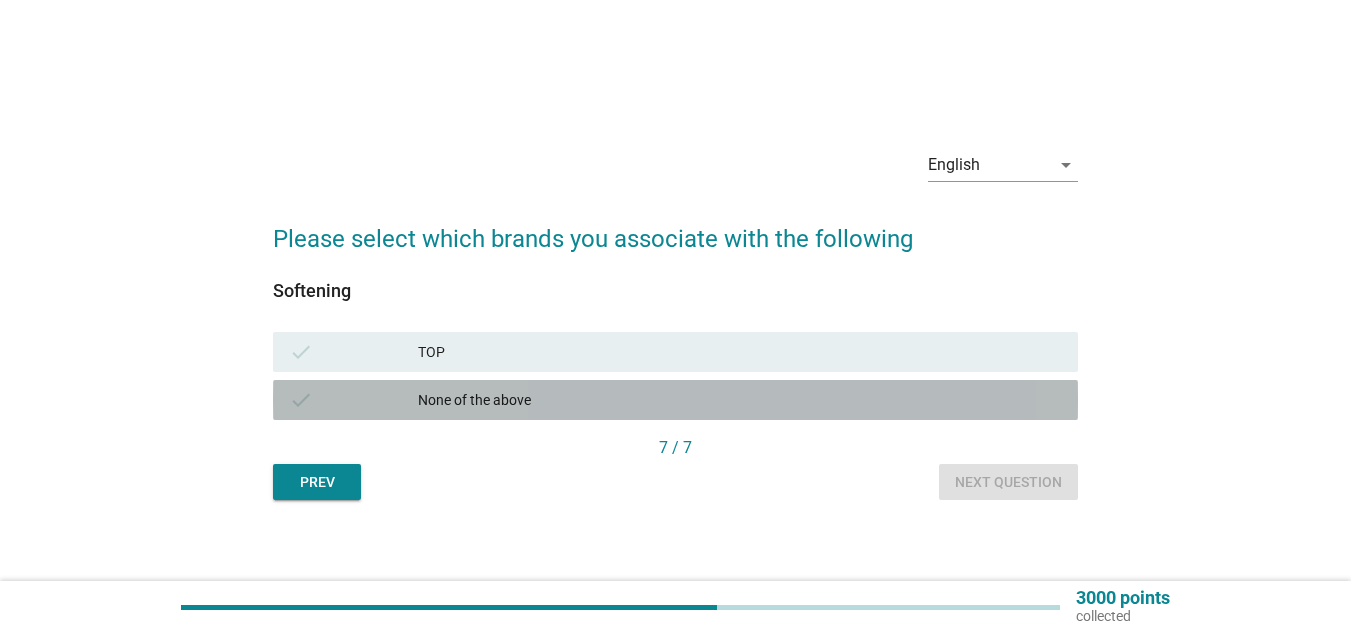 click on "None of the above" at bounding box center [740, 400] 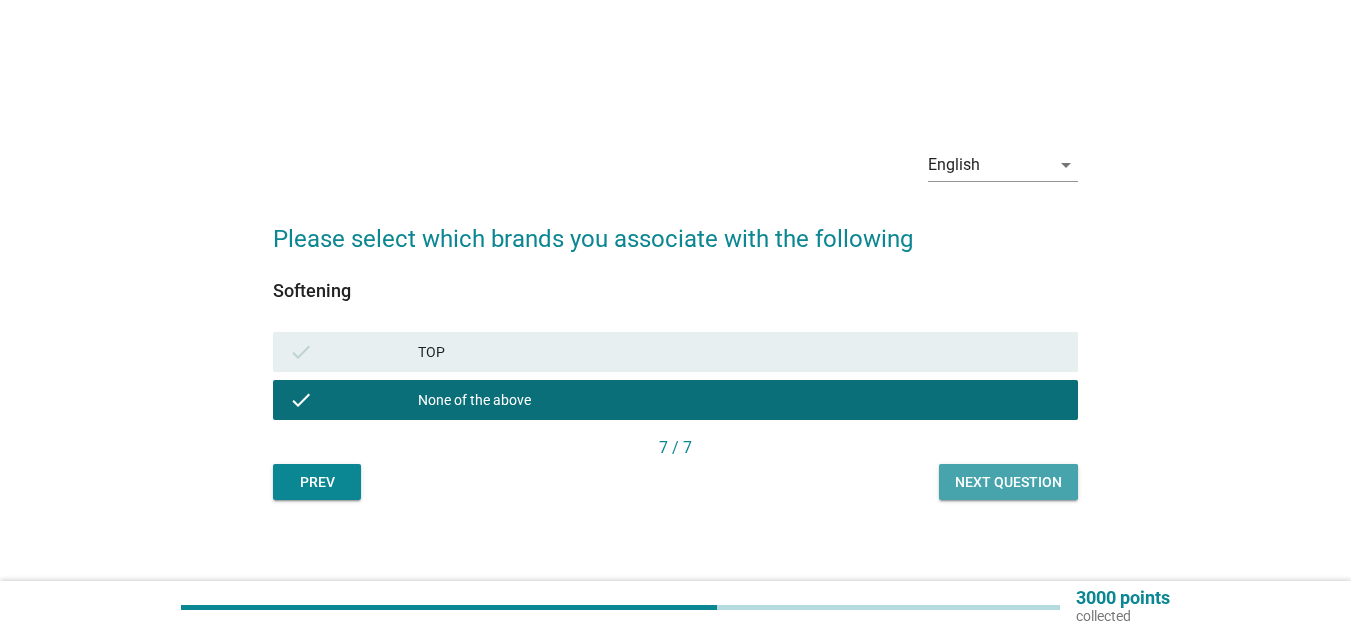 click on "Next question" at bounding box center (1008, 482) 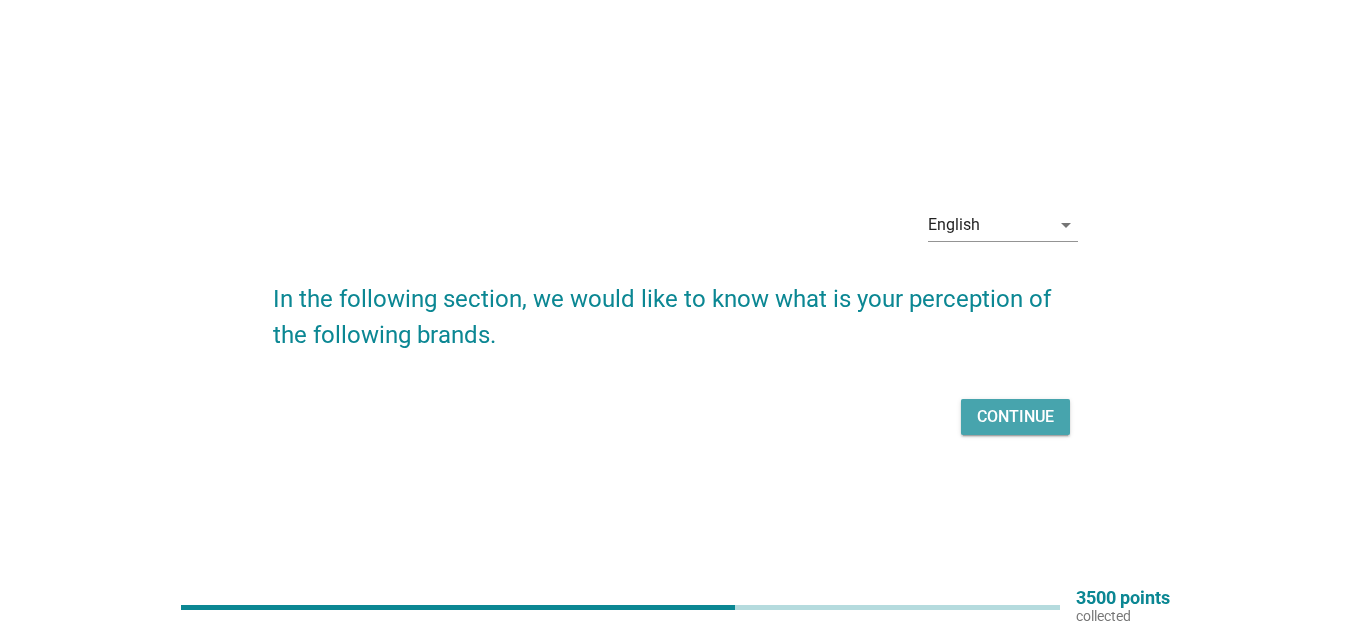 click on "Continue" at bounding box center [1015, 417] 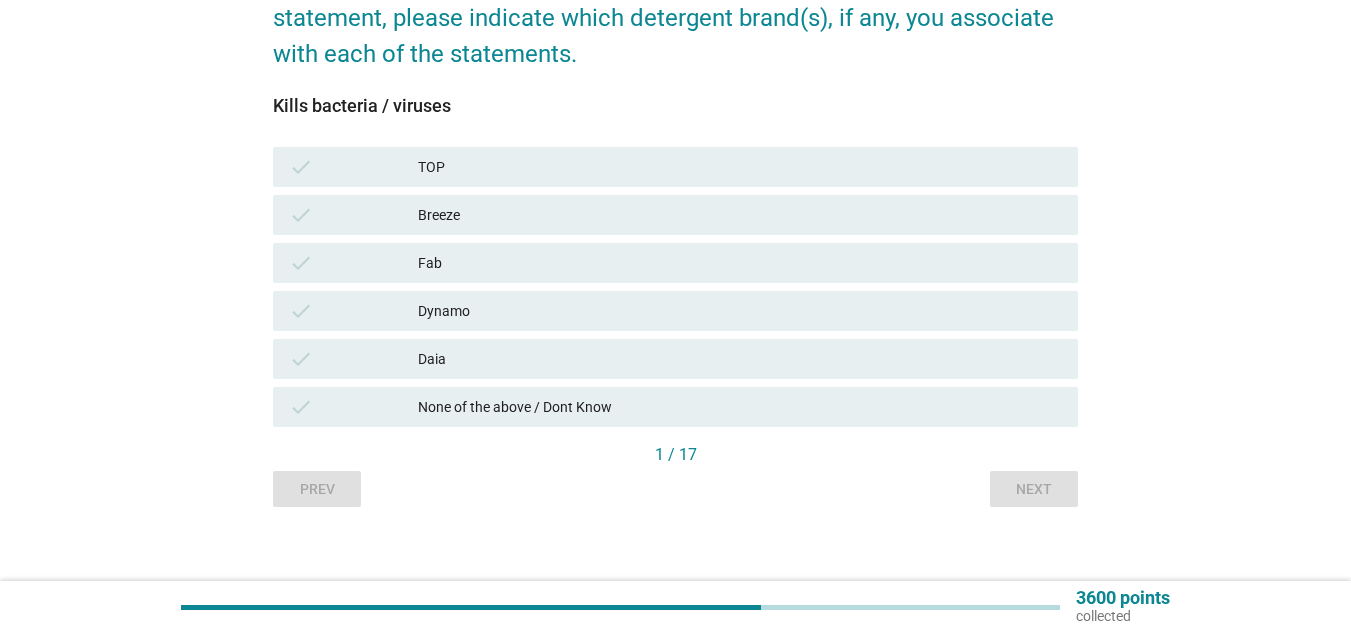 scroll, scrollTop: 218, scrollLeft: 0, axis: vertical 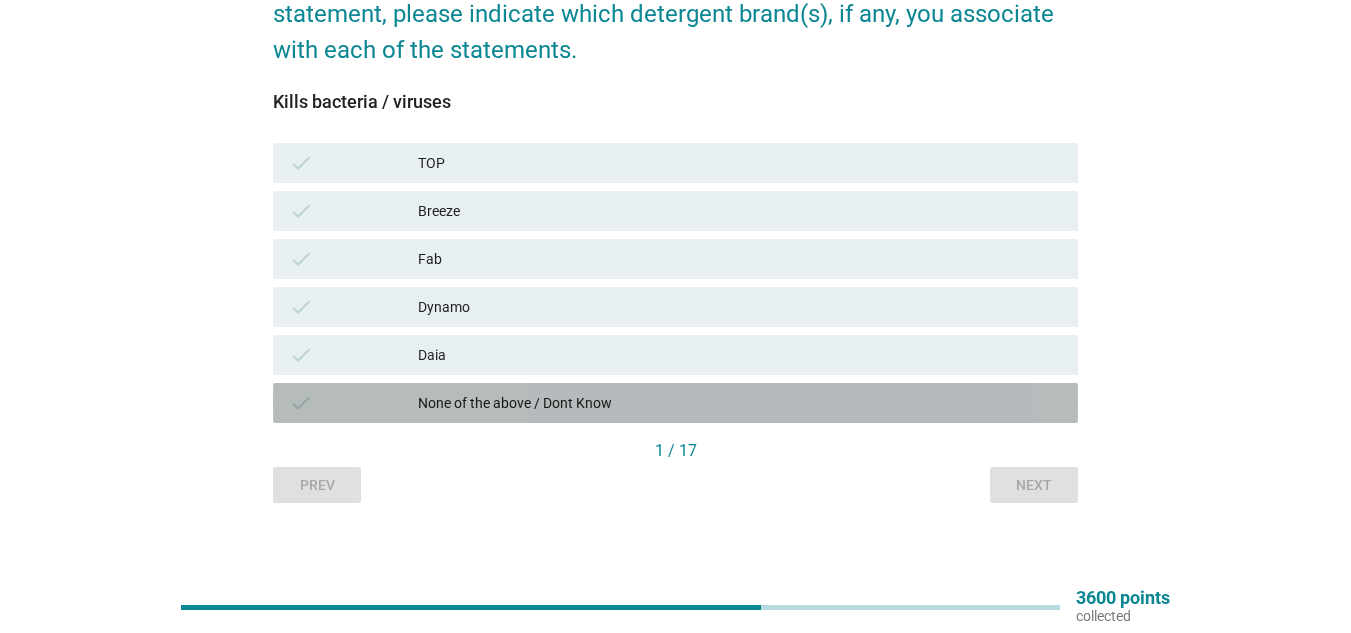 click on "None of the above / Dont Know" at bounding box center [740, 403] 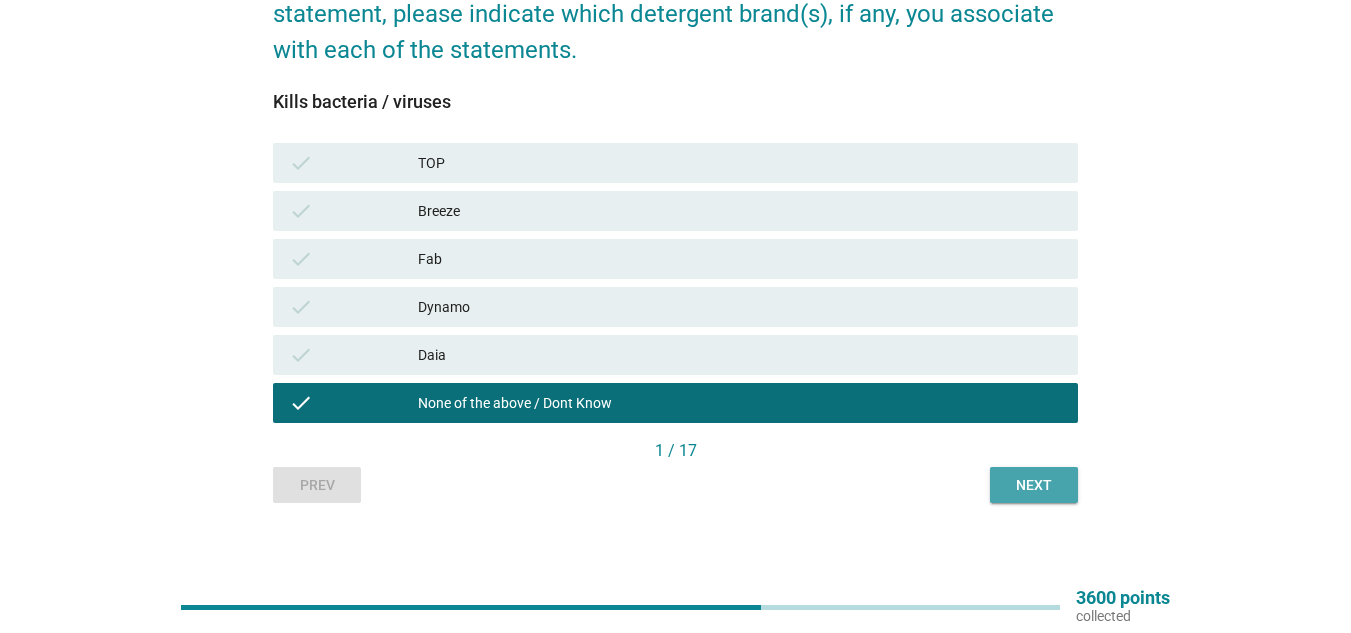 click on "Next" at bounding box center [1034, 485] 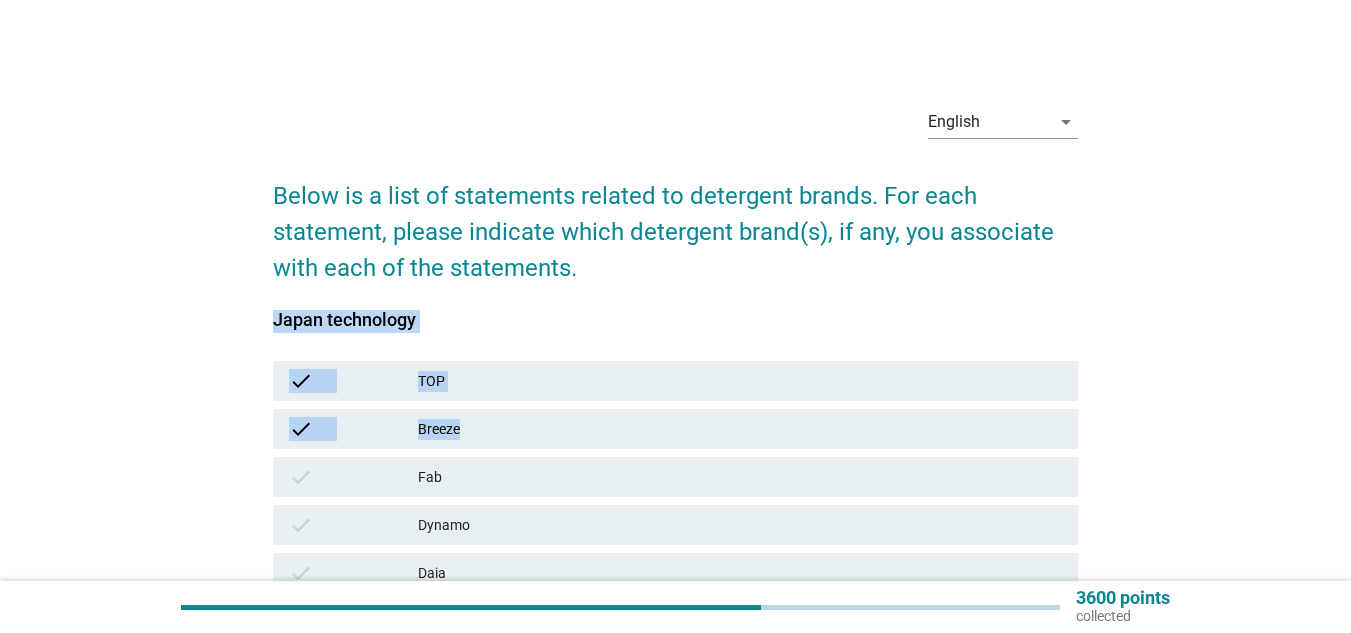 drag, startPoint x: 1350, startPoint y: 258, endPoint x: 1361, endPoint y: 413, distance: 155.38983 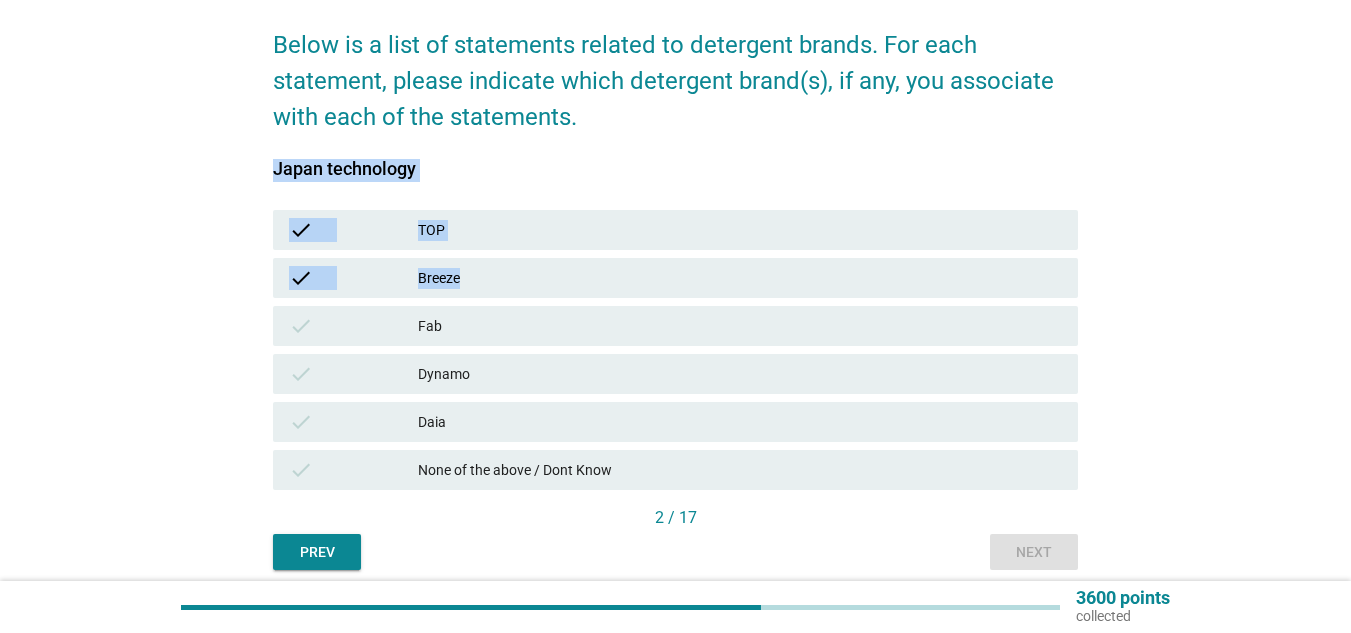 scroll, scrollTop: 160, scrollLeft: 0, axis: vertical 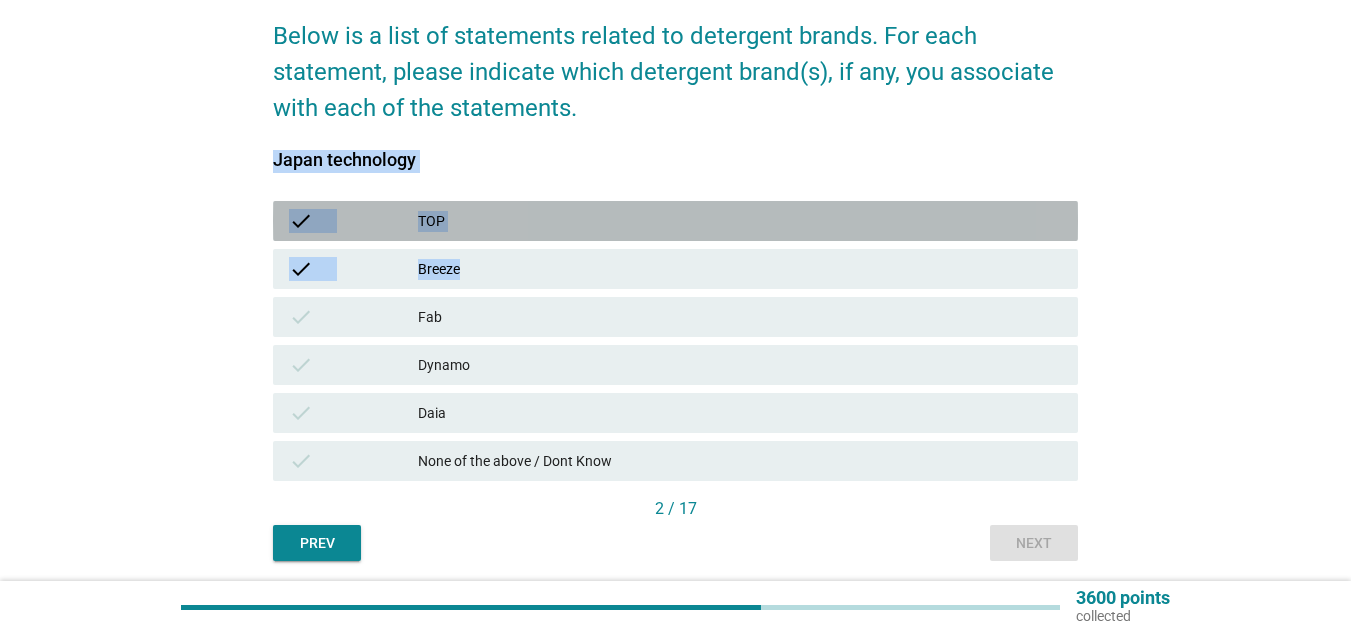 click on "check   TOP" at bounding box center [675, 221] 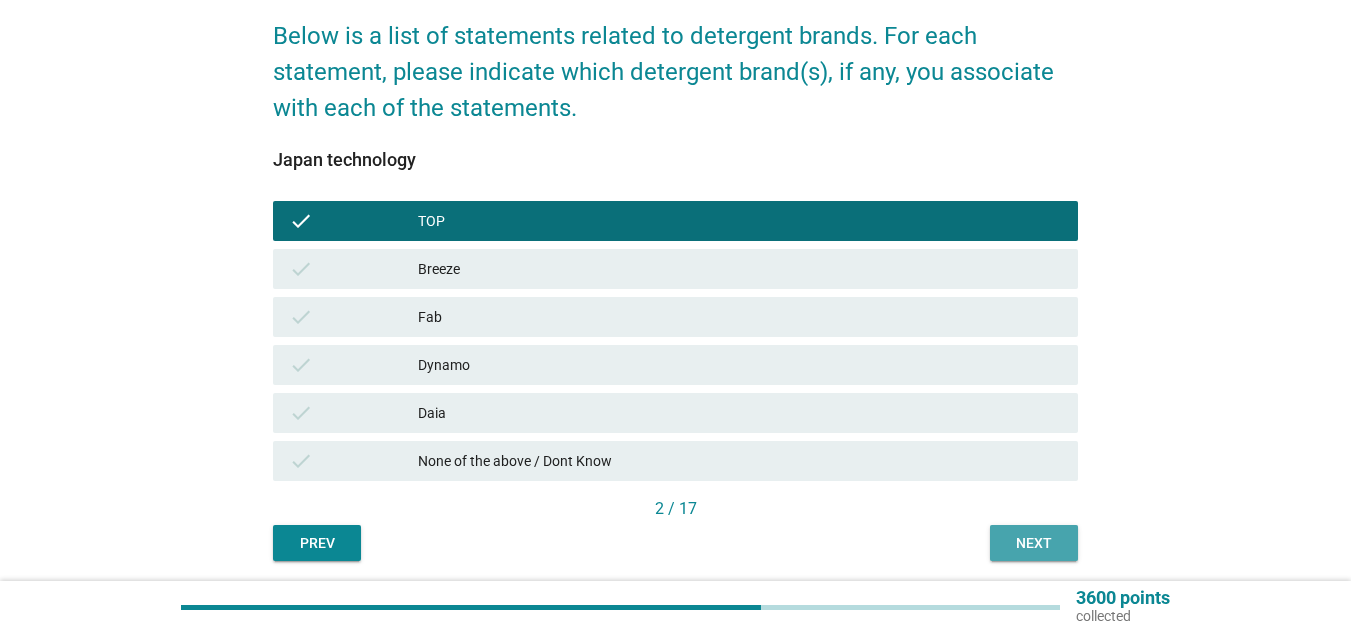 click on "Next" at bounding box center [1034, 543] 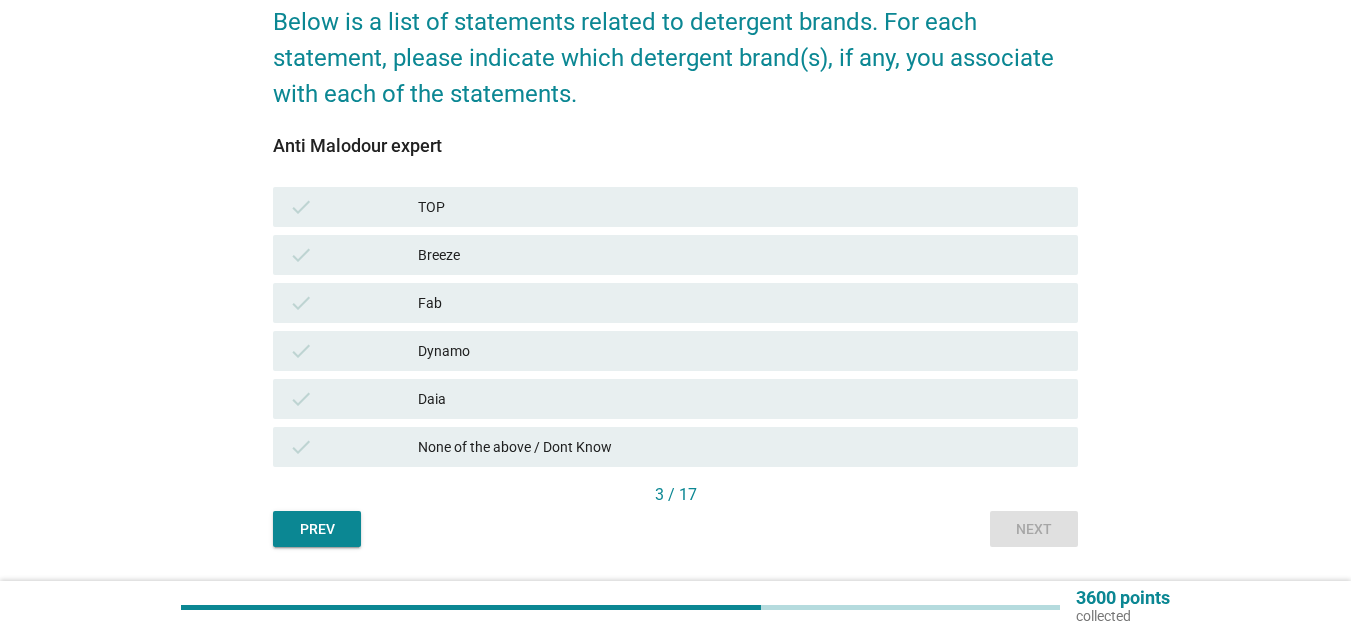 scroll, scrollTop: 230, scrollLeft: 0, axis: vertical 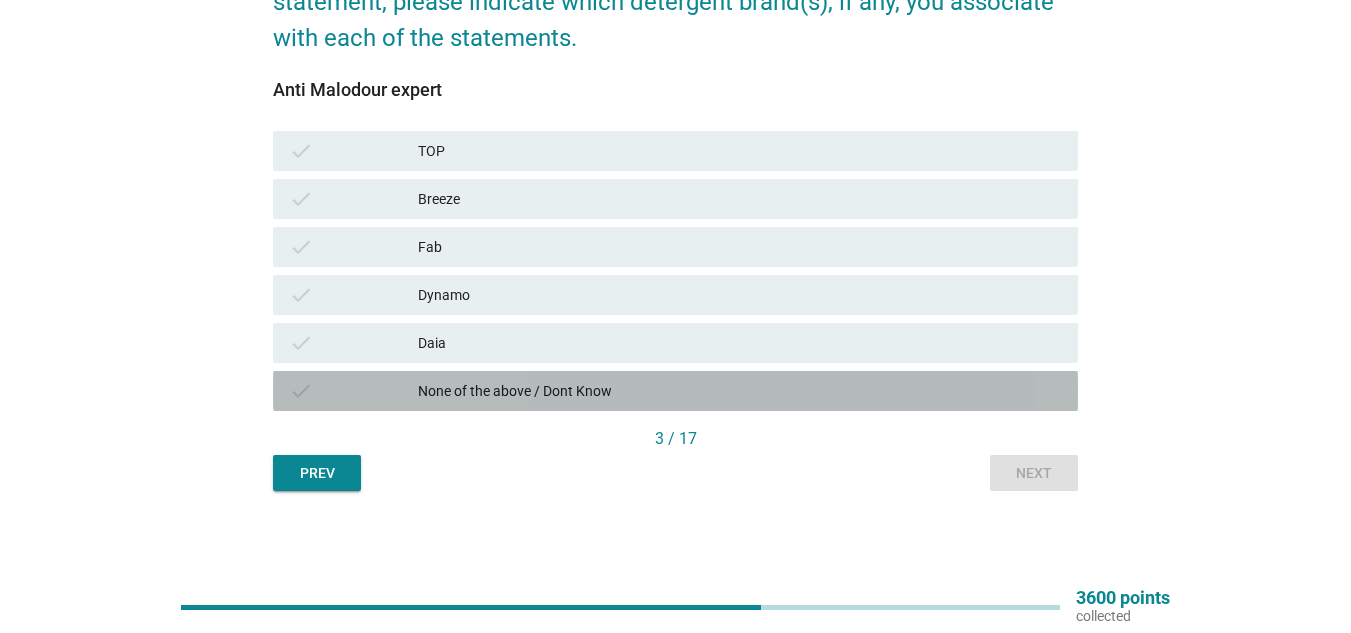 click on "None of the above / Dont Know" at bounding box center [740, 391] 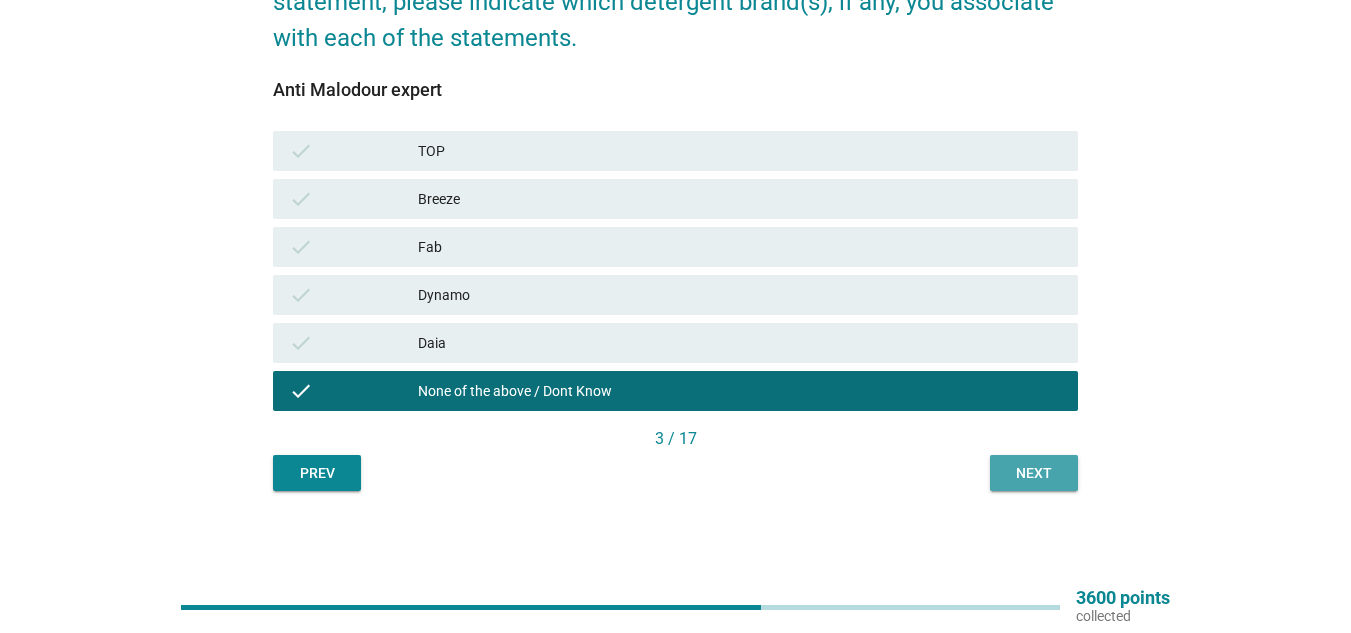 click on "Next" at bounding box center (1034, 473) 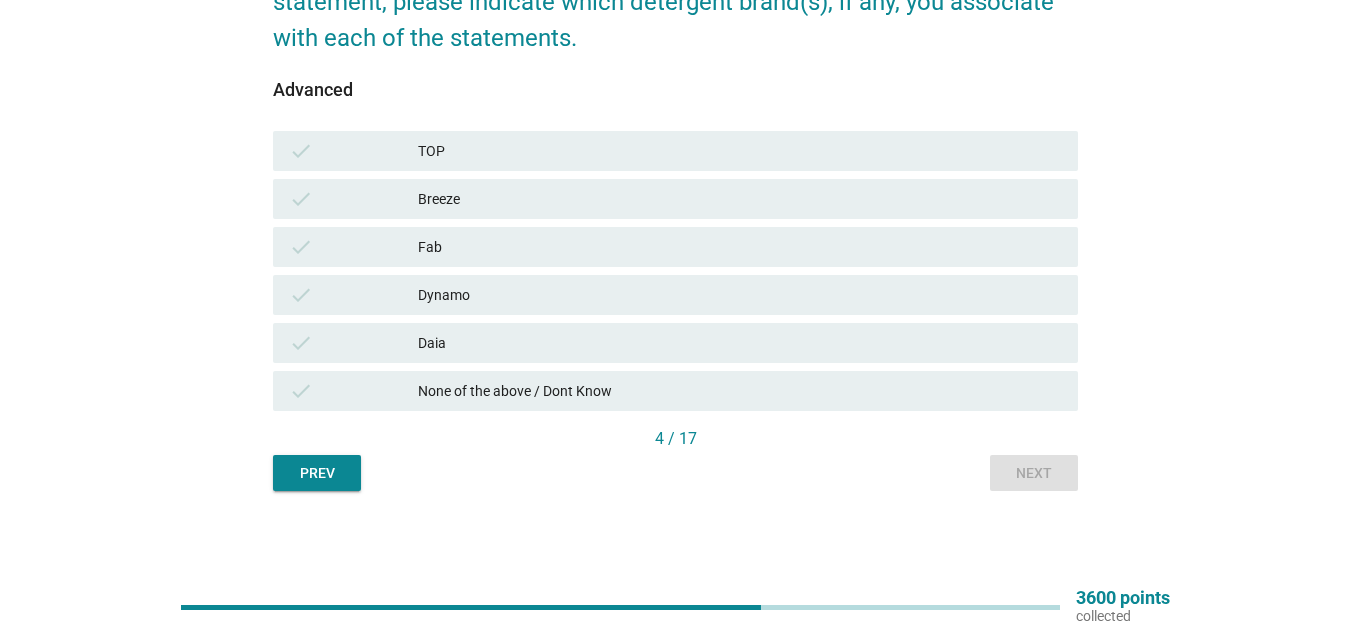scroll, scrollTop: 0, scrollLeft: 0, axis: both 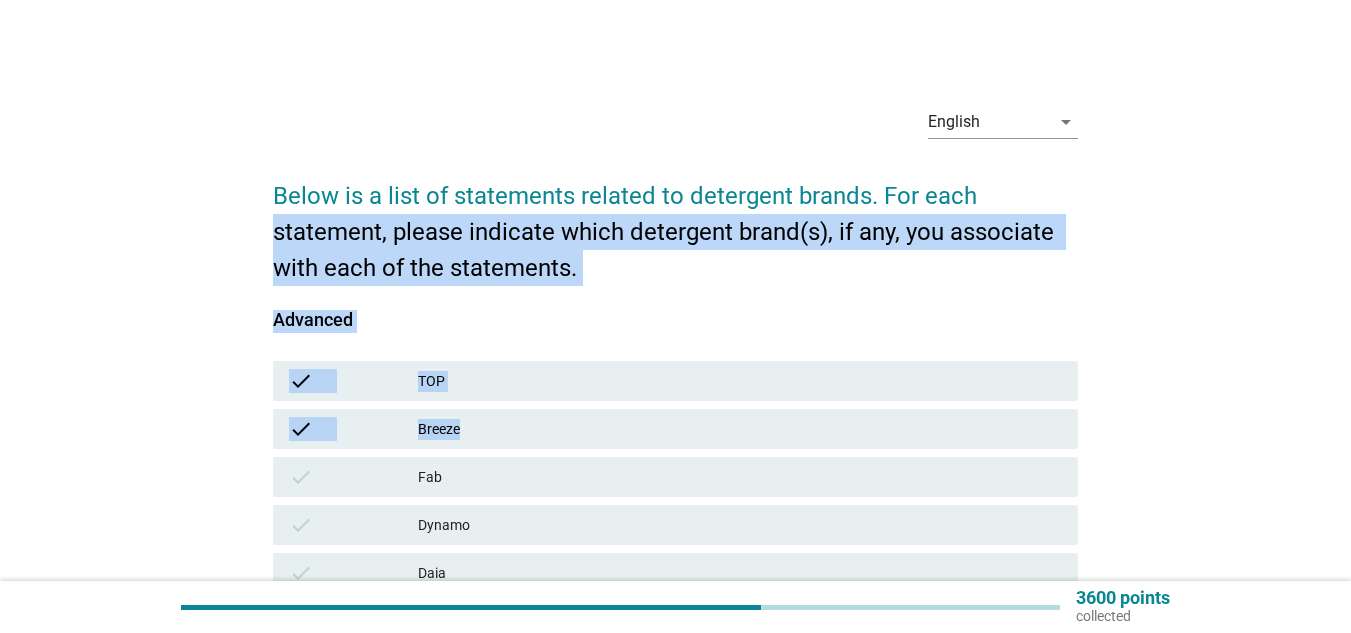 drag, startPoint x: 1344, startPoint y: 175, endPoint x: 1355, endPoint y: 448, distance: 273.22153 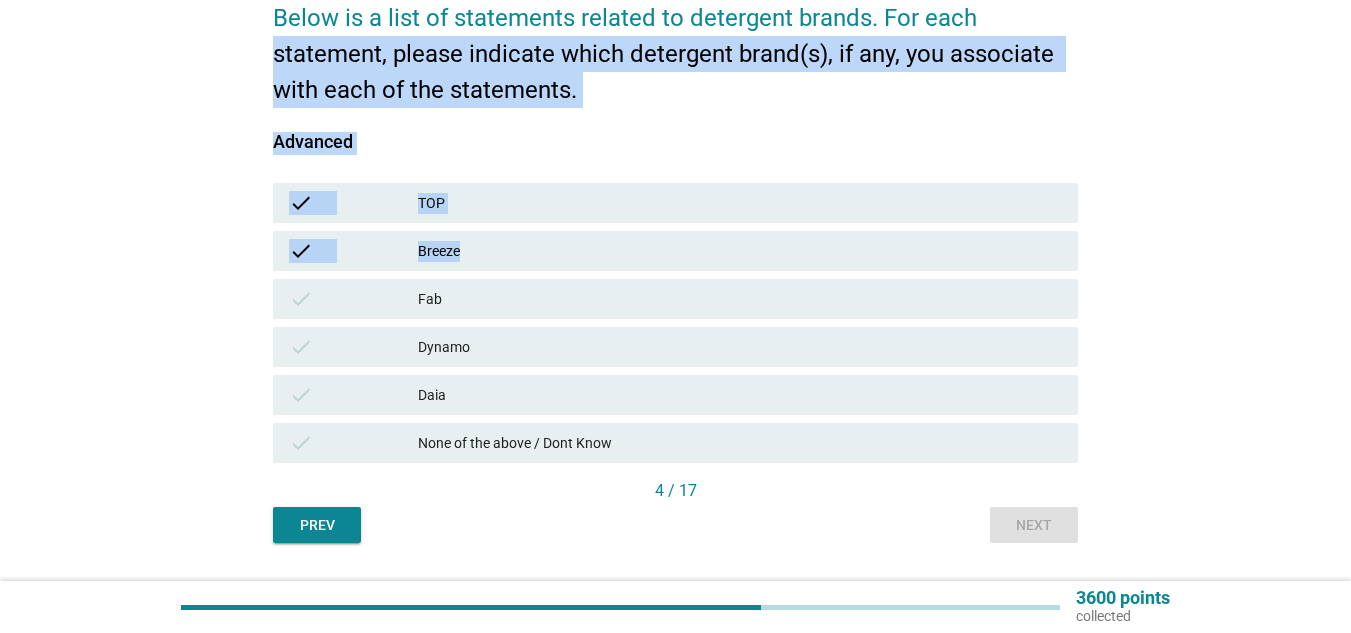 scroll, scrollTop: 230, scrollLeft: 0, axis: vertical 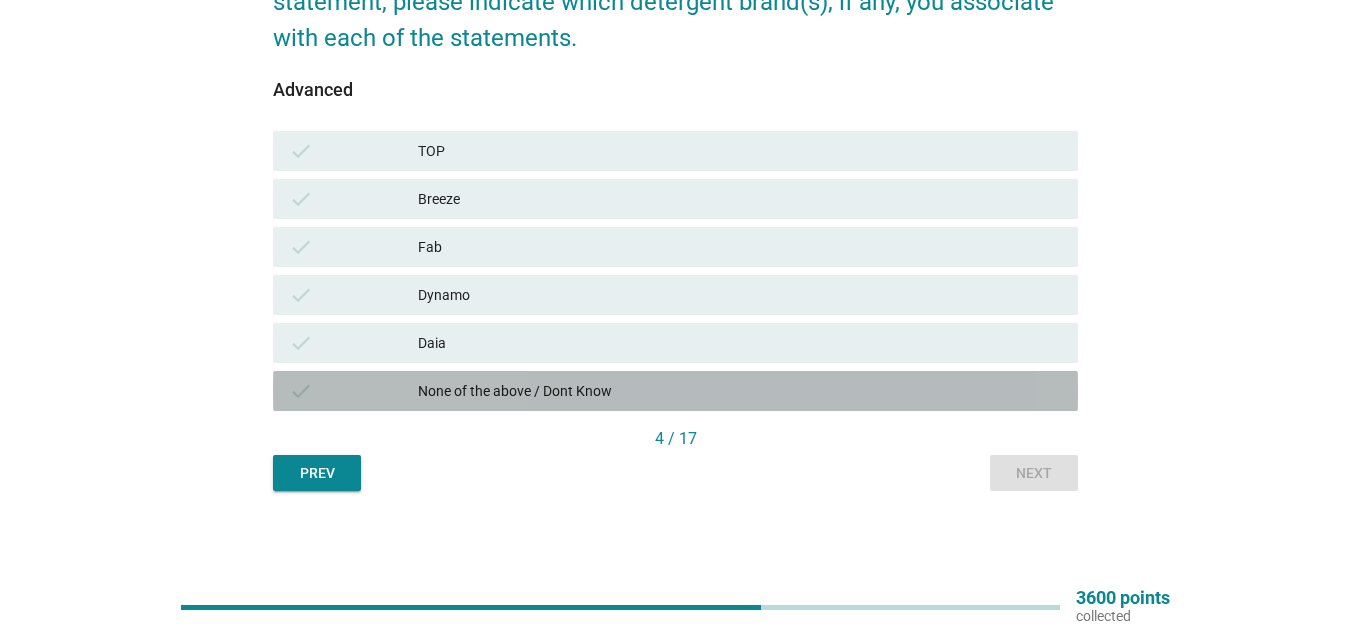 click on "None of the above / Dont Know" at bounding box center (740, 391) 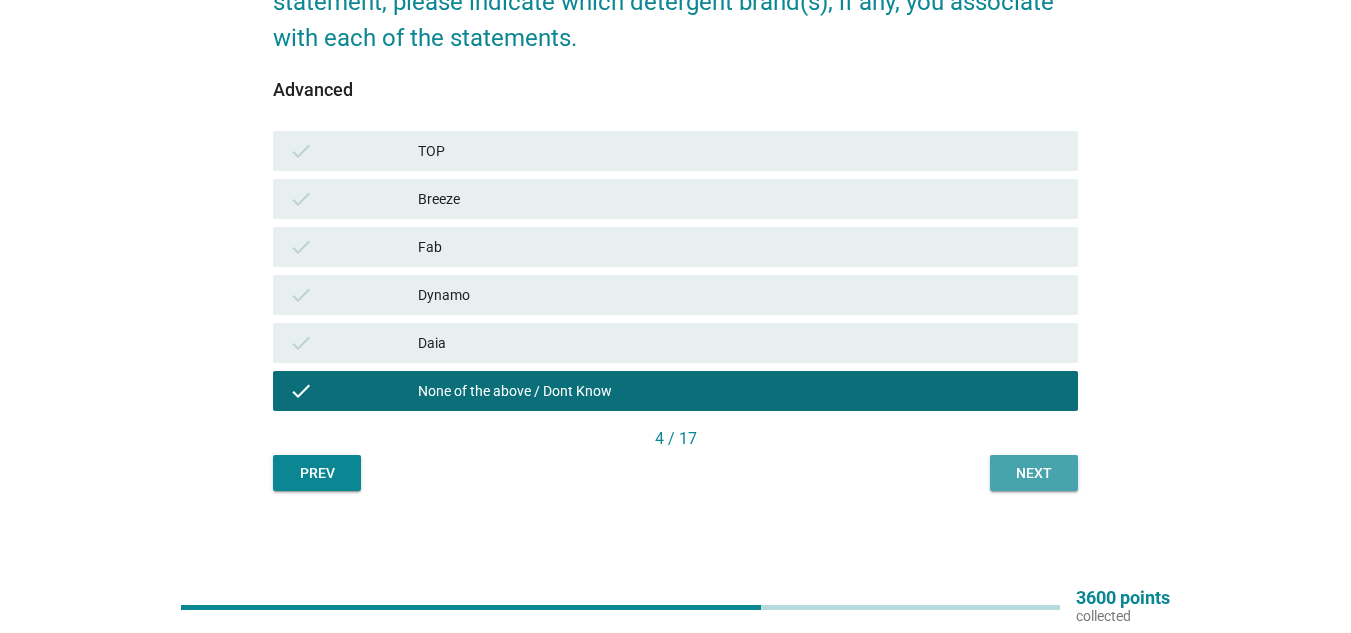 click on "Next" at bounding box center [1034, 473] 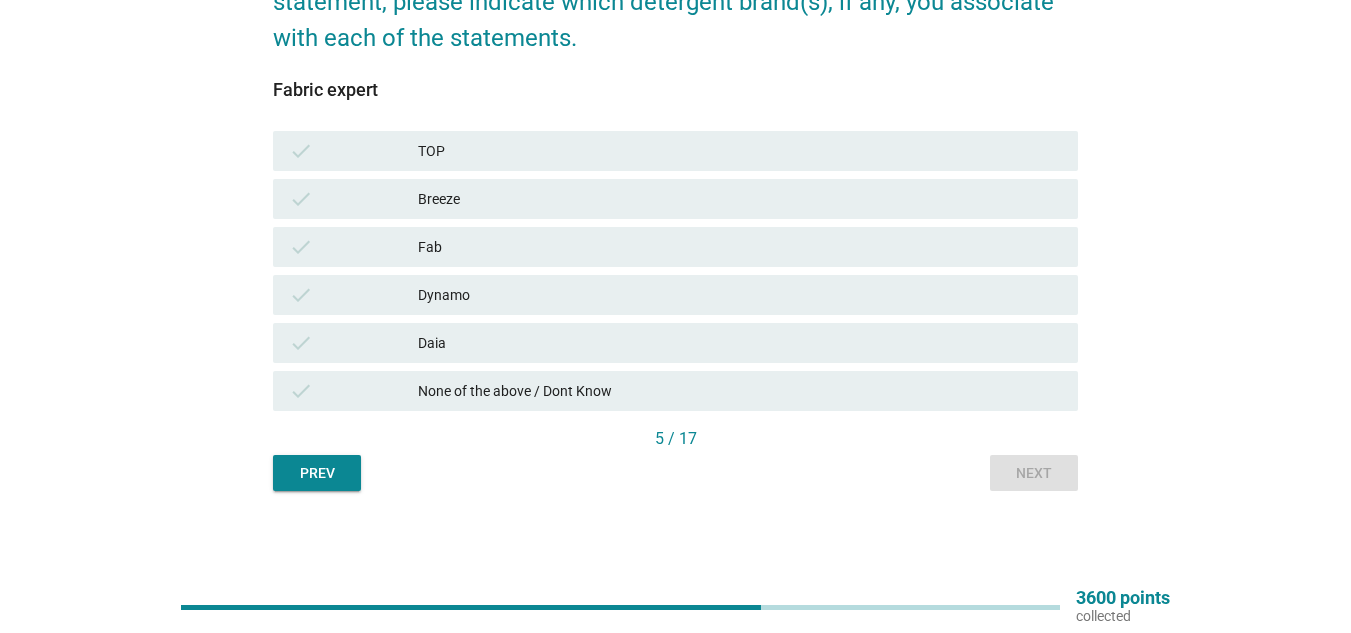scroll, scrollTop: 0, scrollLeft: 0, axis: both 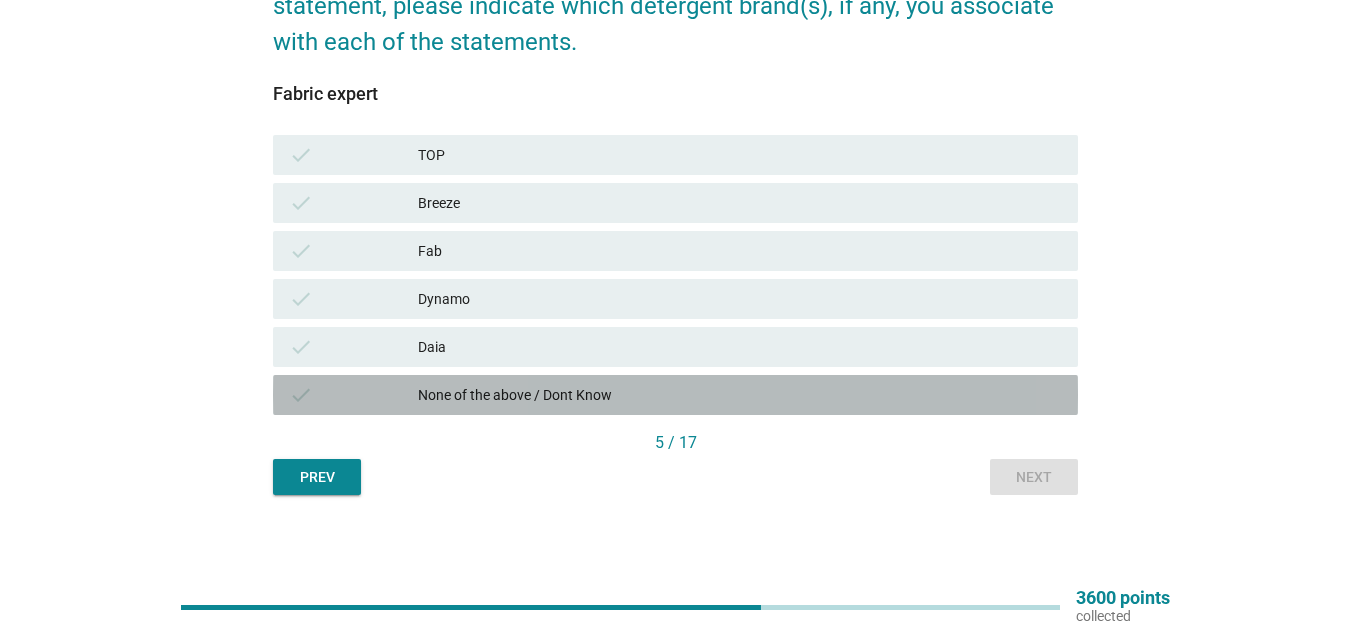 click on "None of the above / Dont Know" at bounding box center (740, 395) 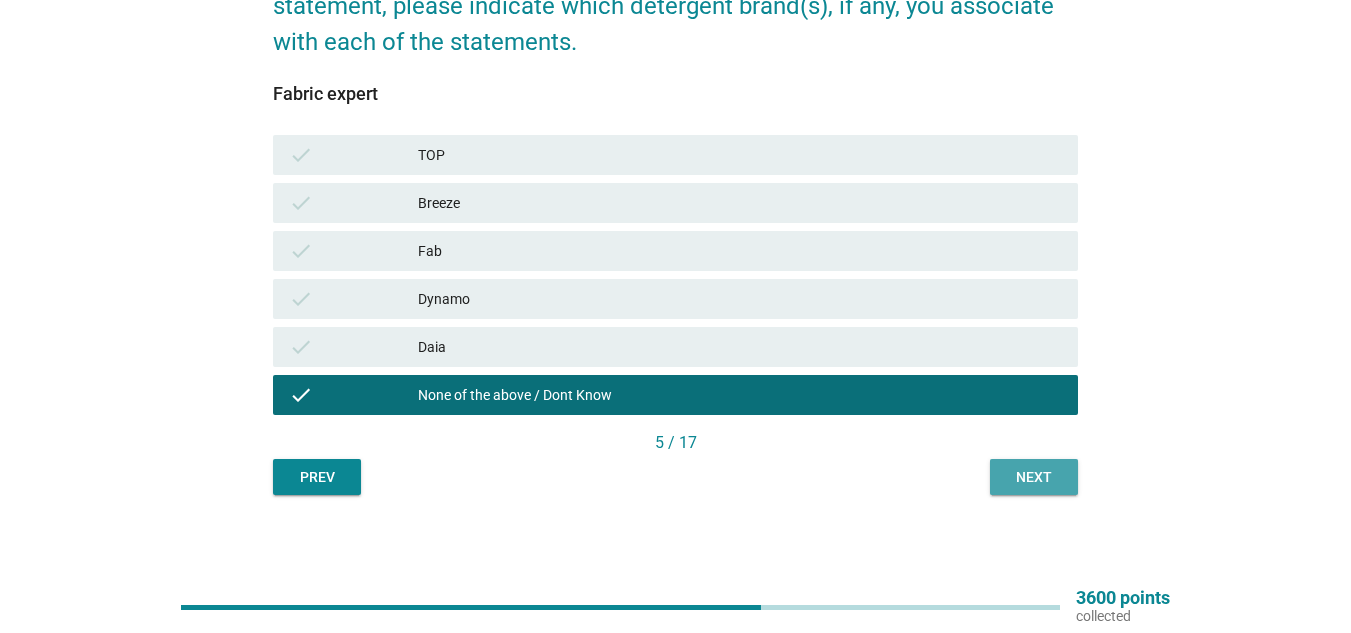 click on "Next" at bounding box center [1034, 477] 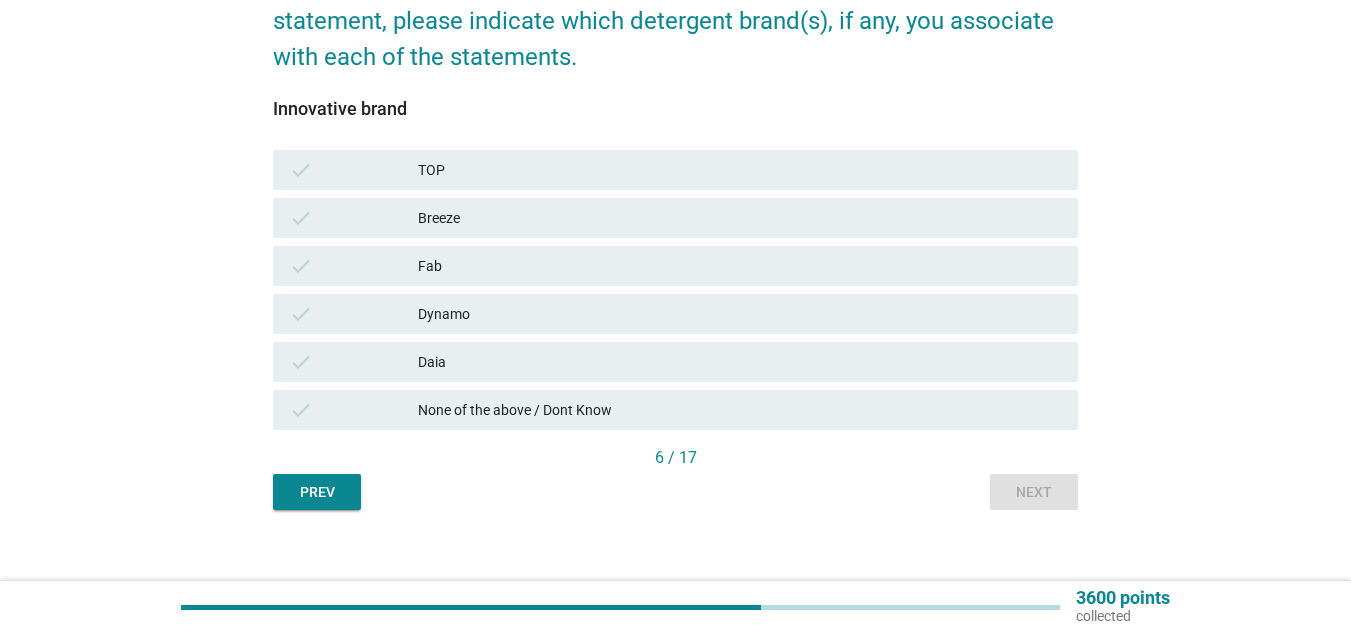scroll, scrollTop: 230, scrollLeft: 0, axis: vertical 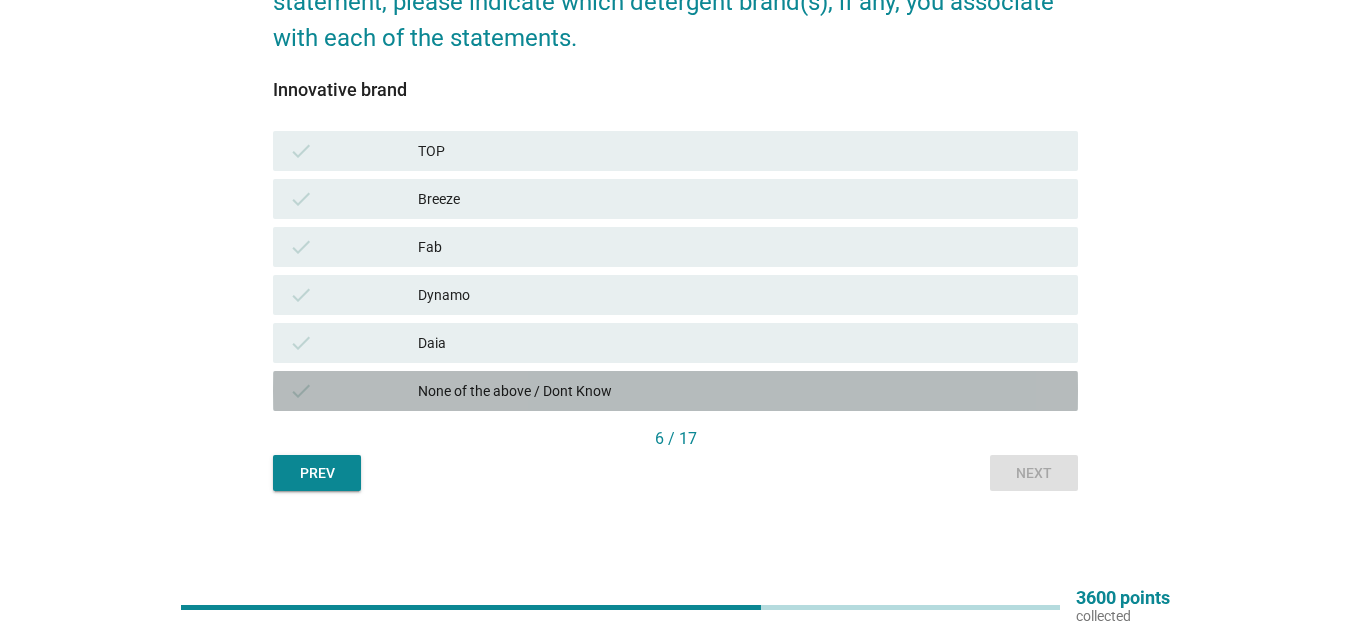 click on "check   None of the above / Dont Know" at bounding box center (675, 391) 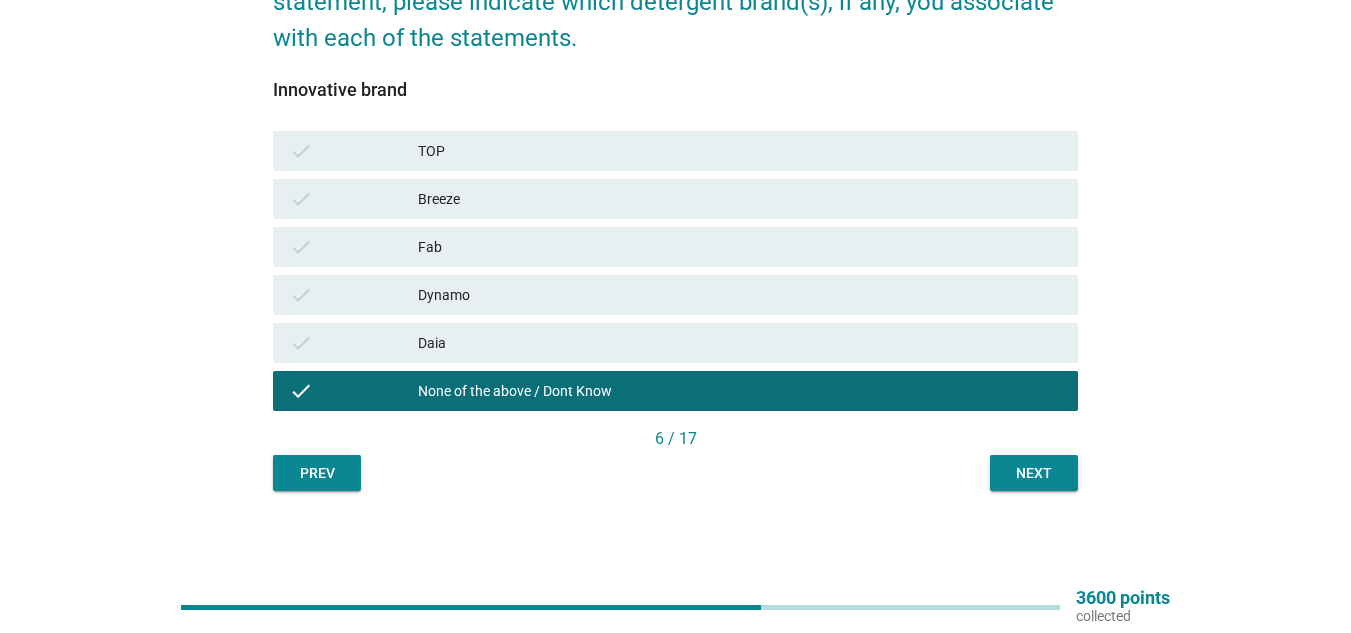 click on "Next" at bounding box center [1034, 473] 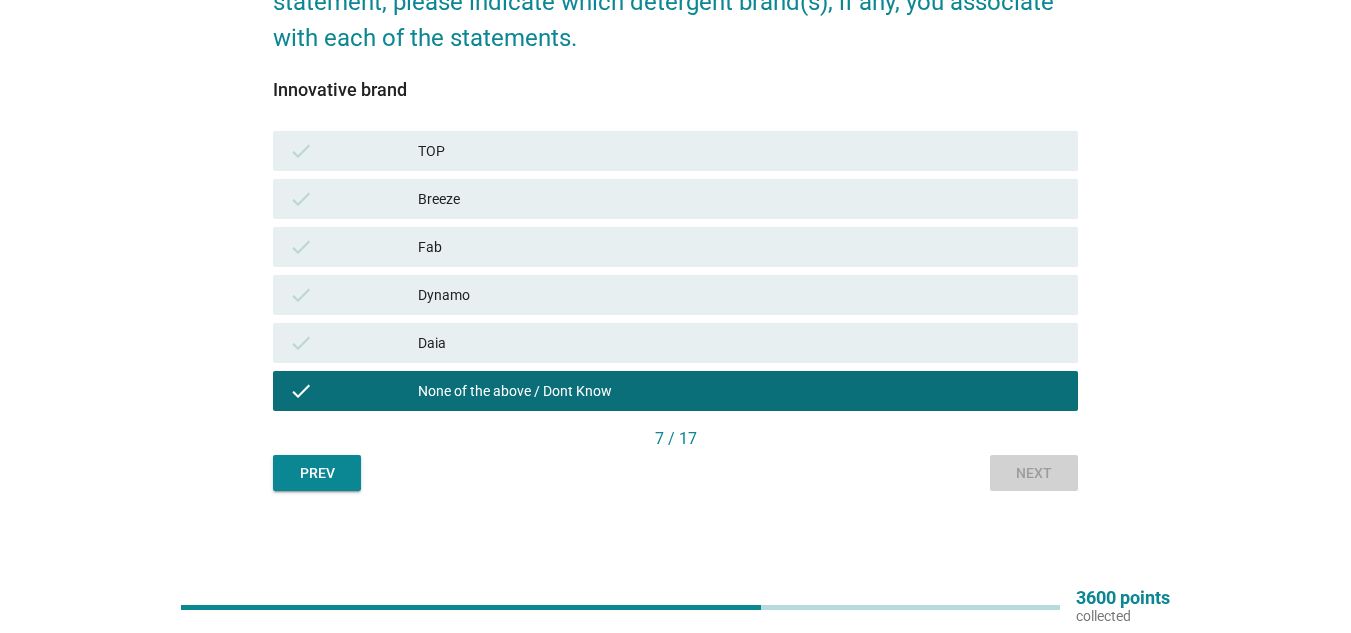 scroll, scrollTop: 0, scrollLeft: 0, axis: both 